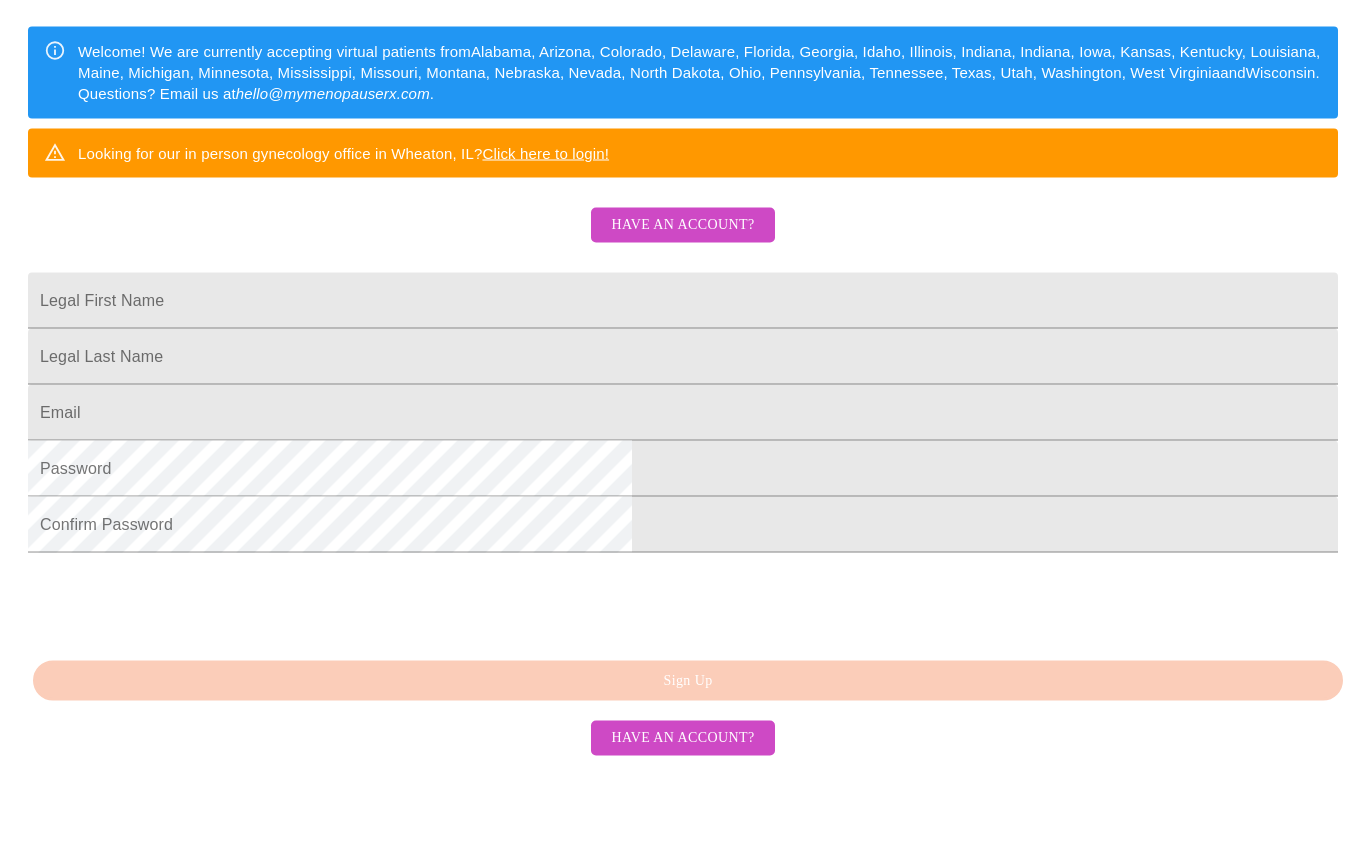 scroll, scrollTop: 248, scrollLeft: 0, axis: vertical 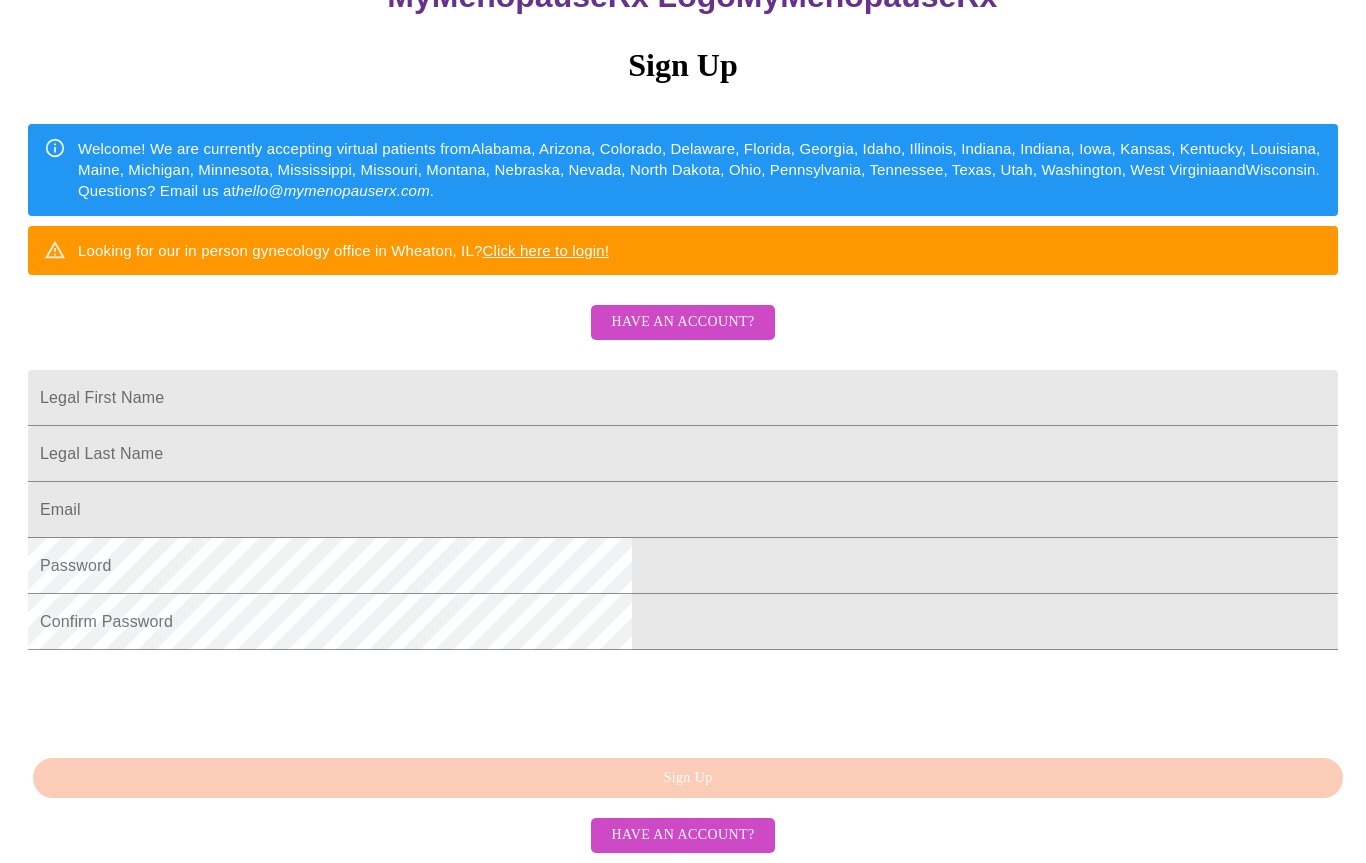 click on "MyMenopauseRx Sign Up Welcome! We are currently accepting virtual patients from  [STATE], [STATE], [STATE], [STATE], [STATE], [STATE], [STATE], [STATE], [STATE], [STATE], [STATE], [STATE], [STATE], [STATE], [STATE], [STATE], [STATE], [STATE], [STATE], [STATE], [STATE], [STATE], [STATE], [STATE], [STATE], [STATE], [STATE], [STATE], [STATE], [STATE], [STATE], [STATE], [STATE], [STATE], [STATE]  and  [STATE] . Questions? Email us at  [EMAIL] . Looking for our in person gynecology office in [CITY], [STATE]?  Click here to login! Have an account? [FIRST] [LAST] [EMAIL] [PASSWORD] [PASSWORD] Sign Up Have an account?" at bounding box center (683, 291) 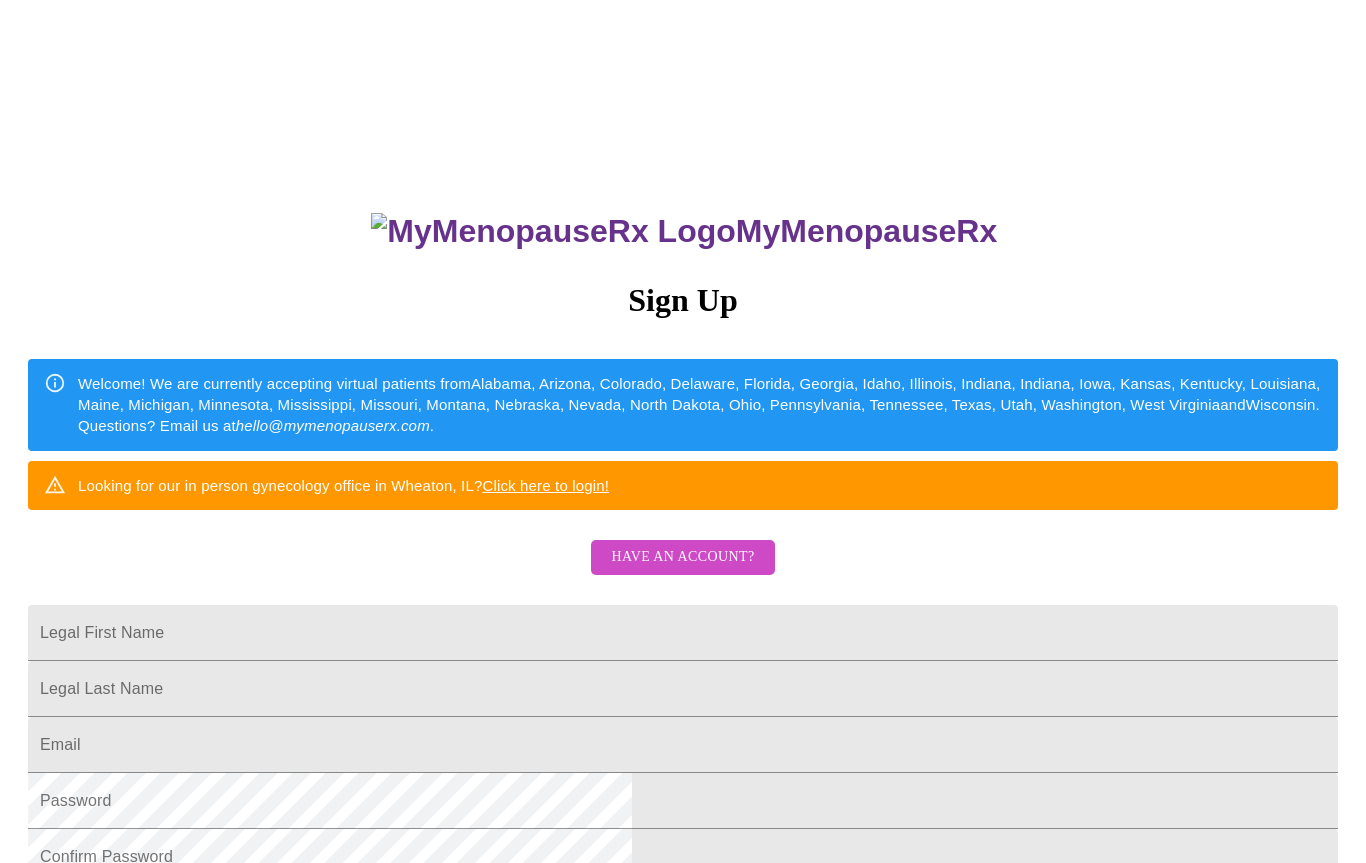 scroll, scrollTop: 0, scrollLeft: 0, axis: both 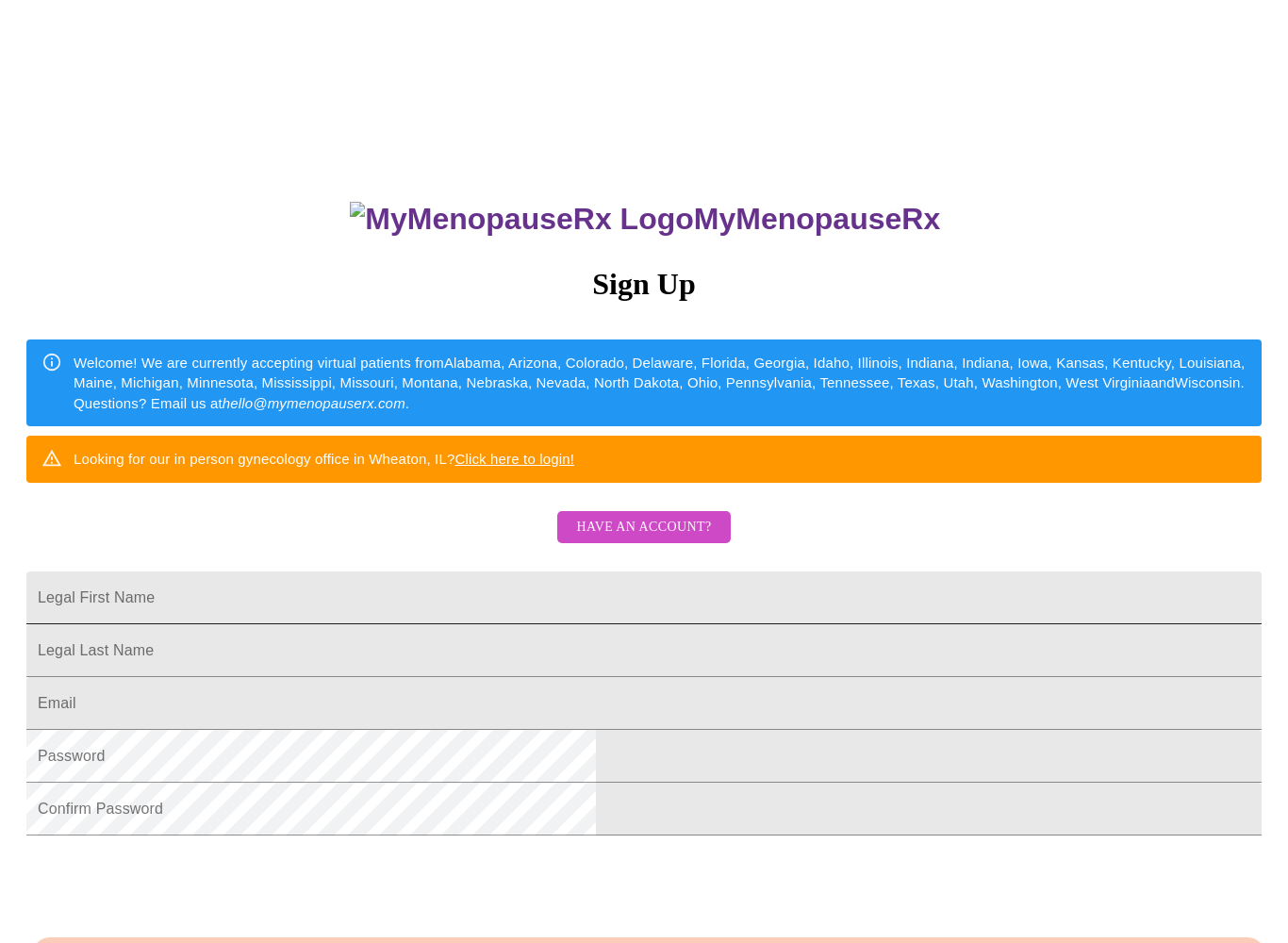 click on "Legal First Name" at bounding box center [644, 598] 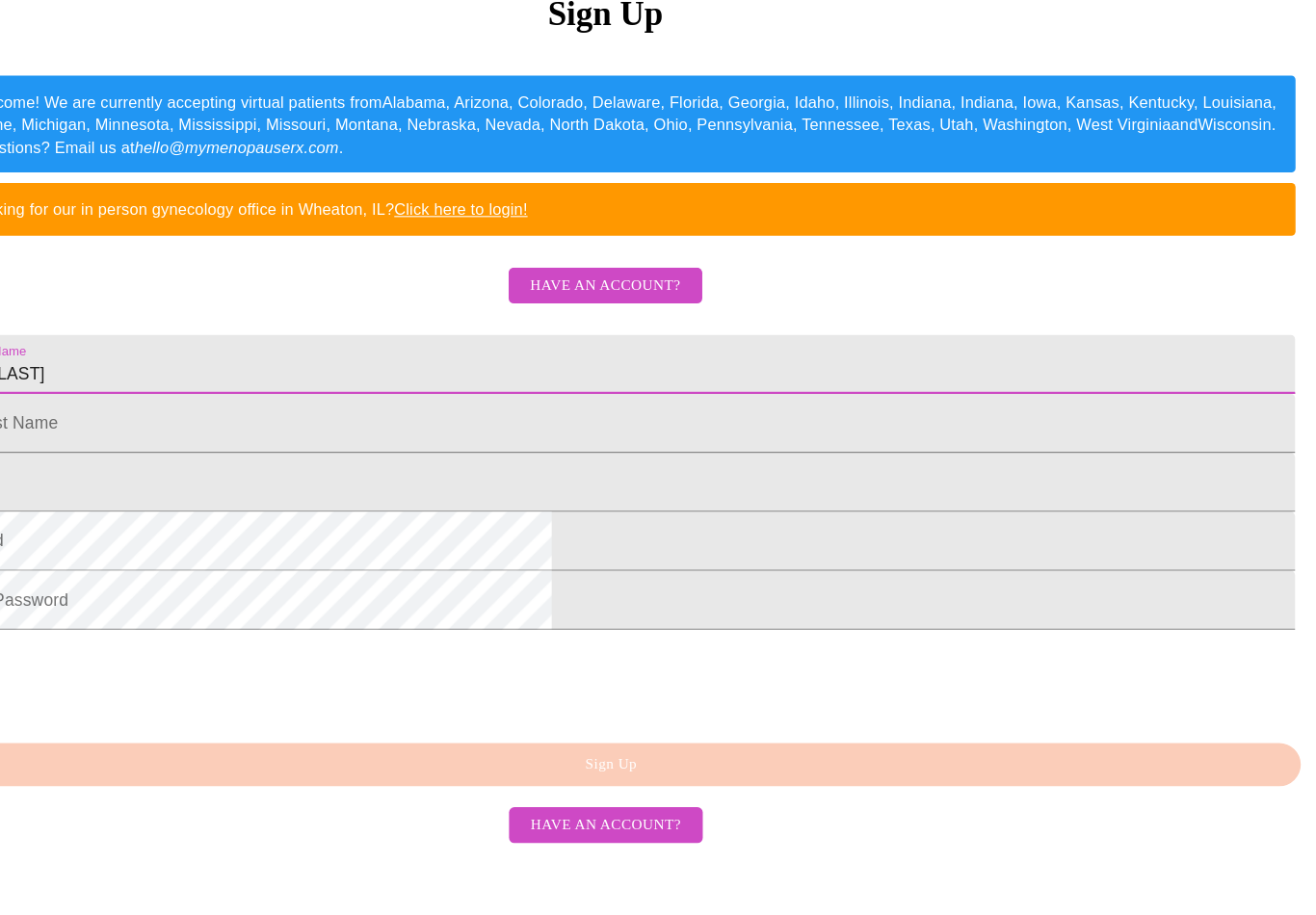 scroll, scrollTop: 221, scrollLeft: 0, axis: vertical 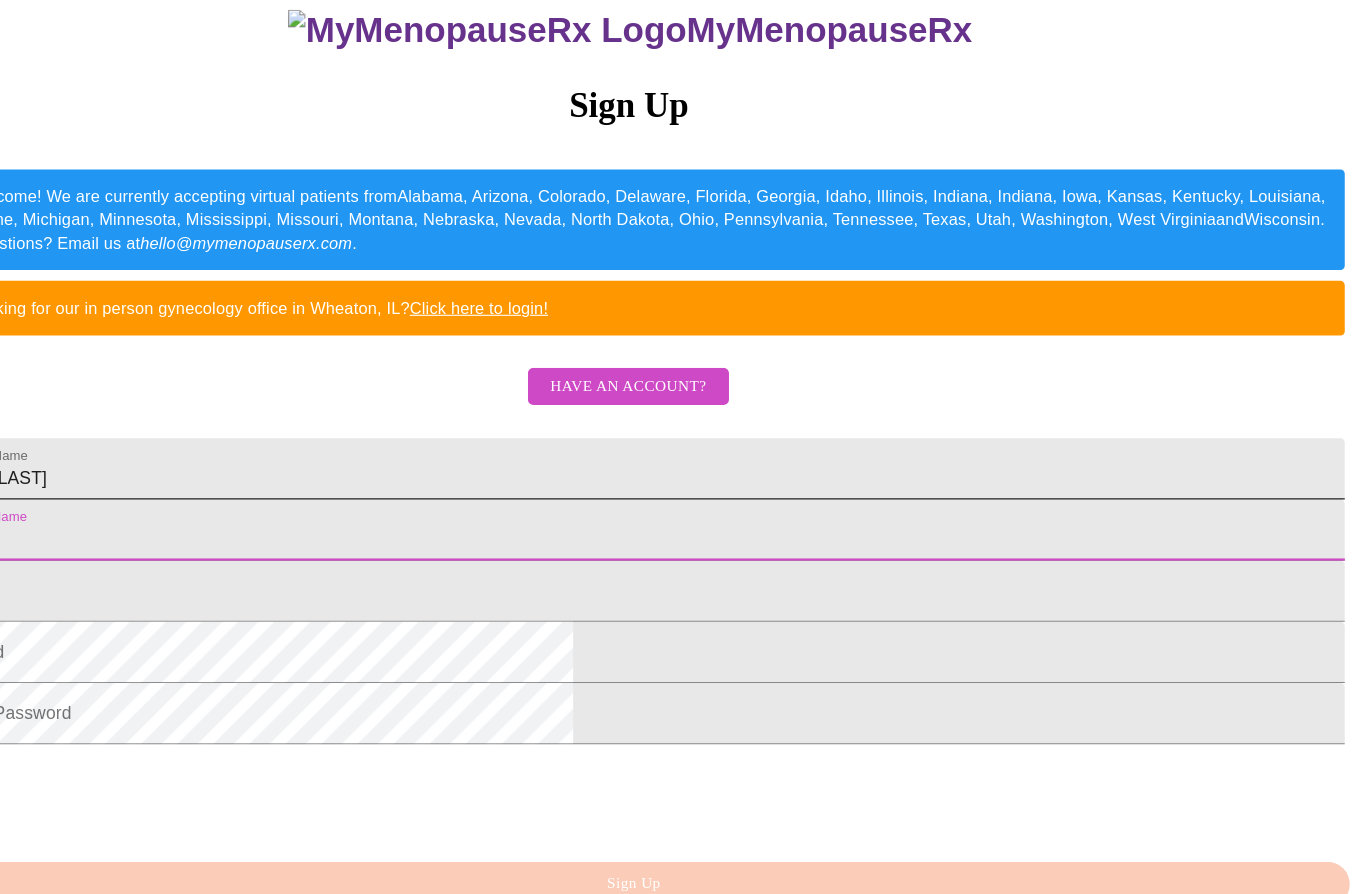 click on "[FIRST] [LAST]" at bounding box center (683, 429) 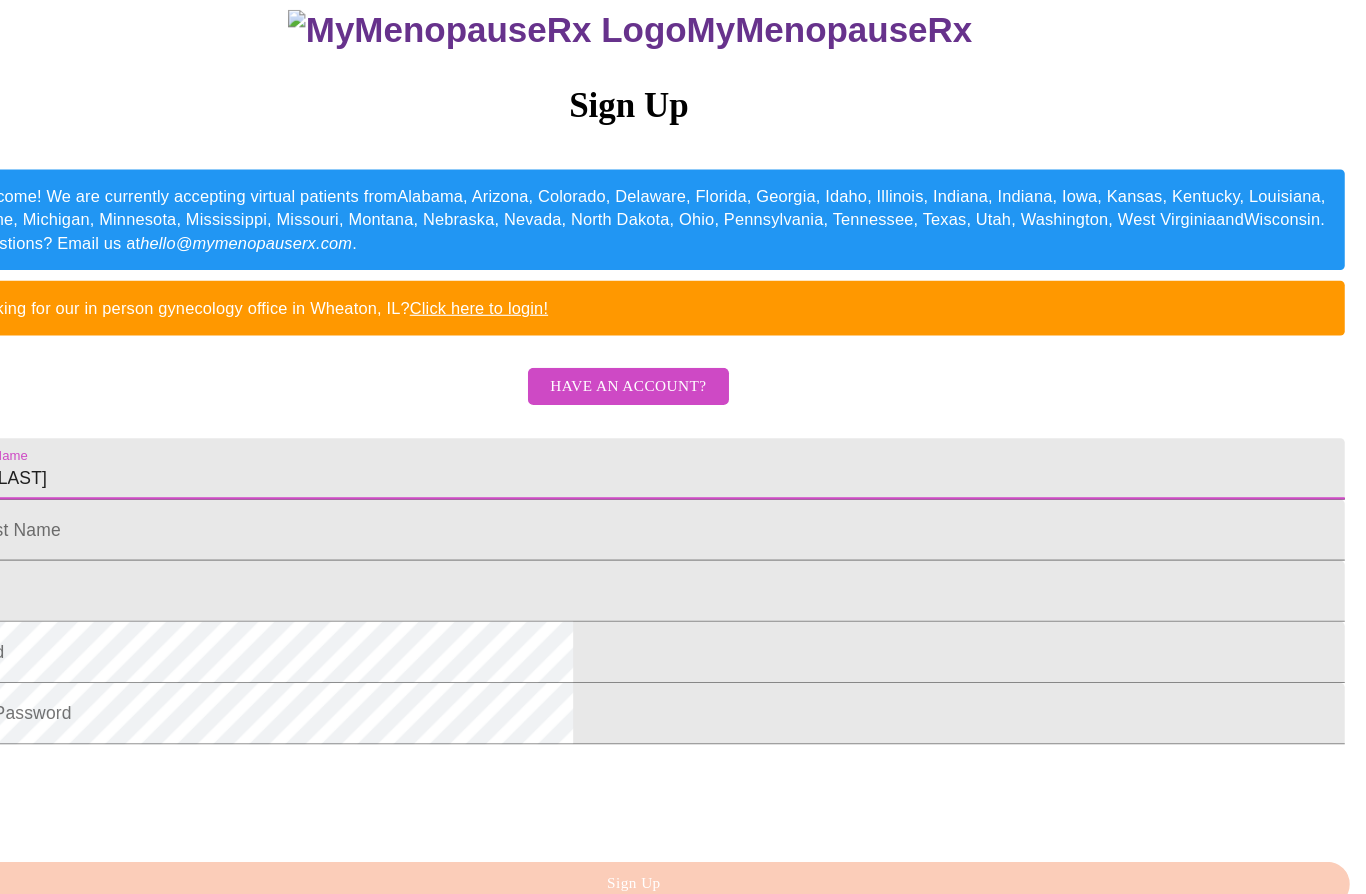 click on "[FIRST] [LAST]" at bounding box center (683, 429) 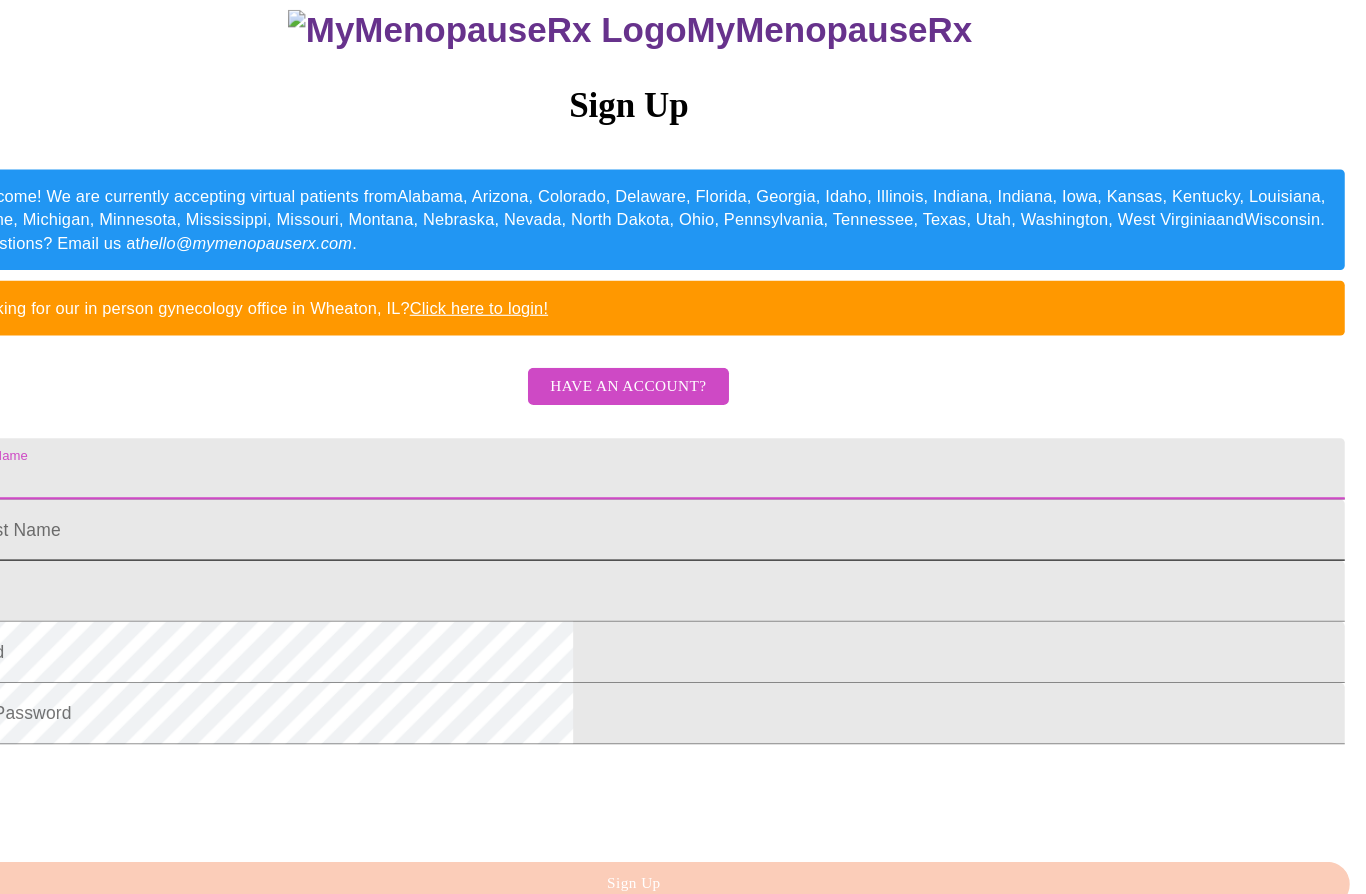 type on "[FIRST]" 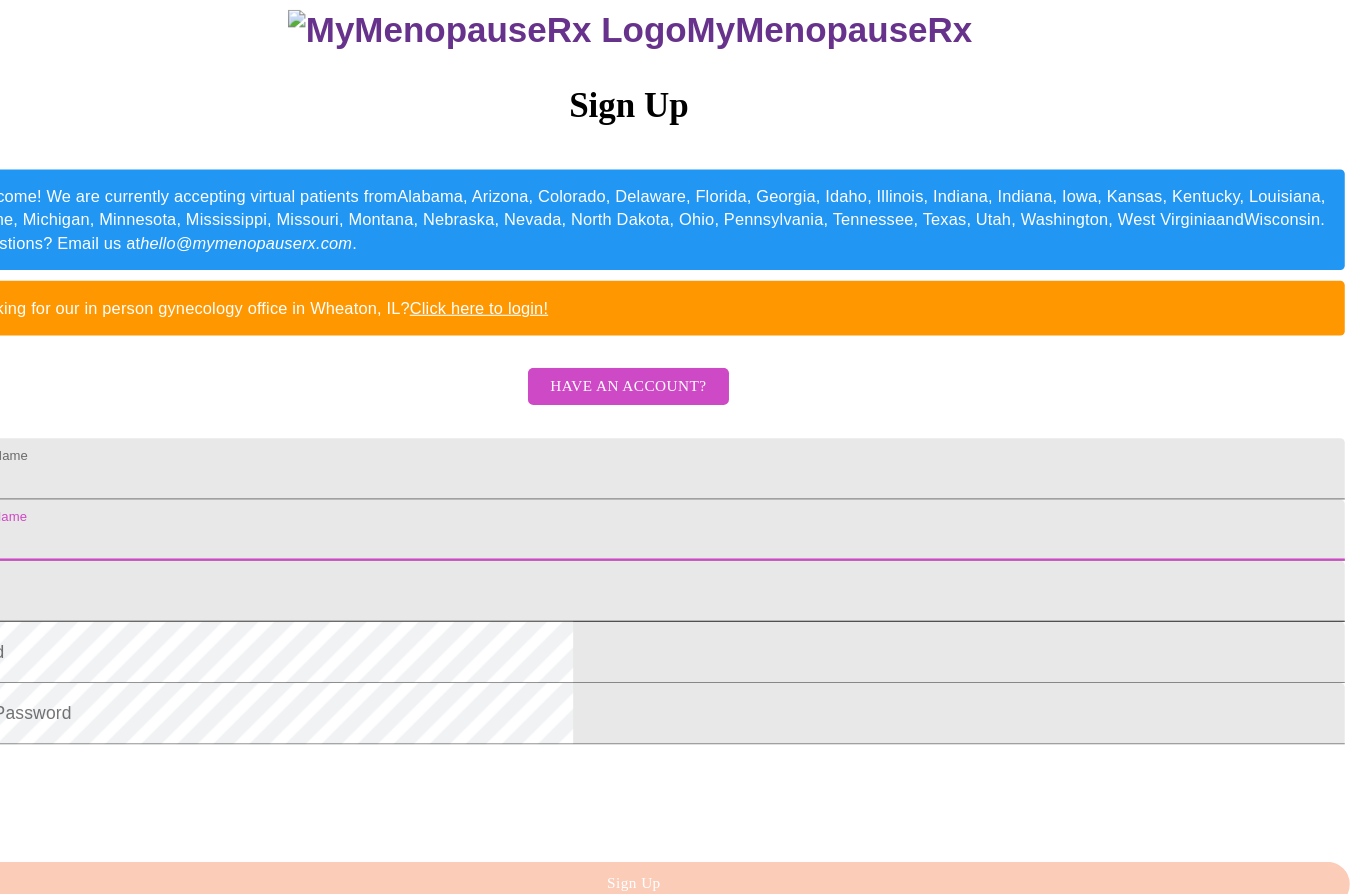 type on "[LAST]" 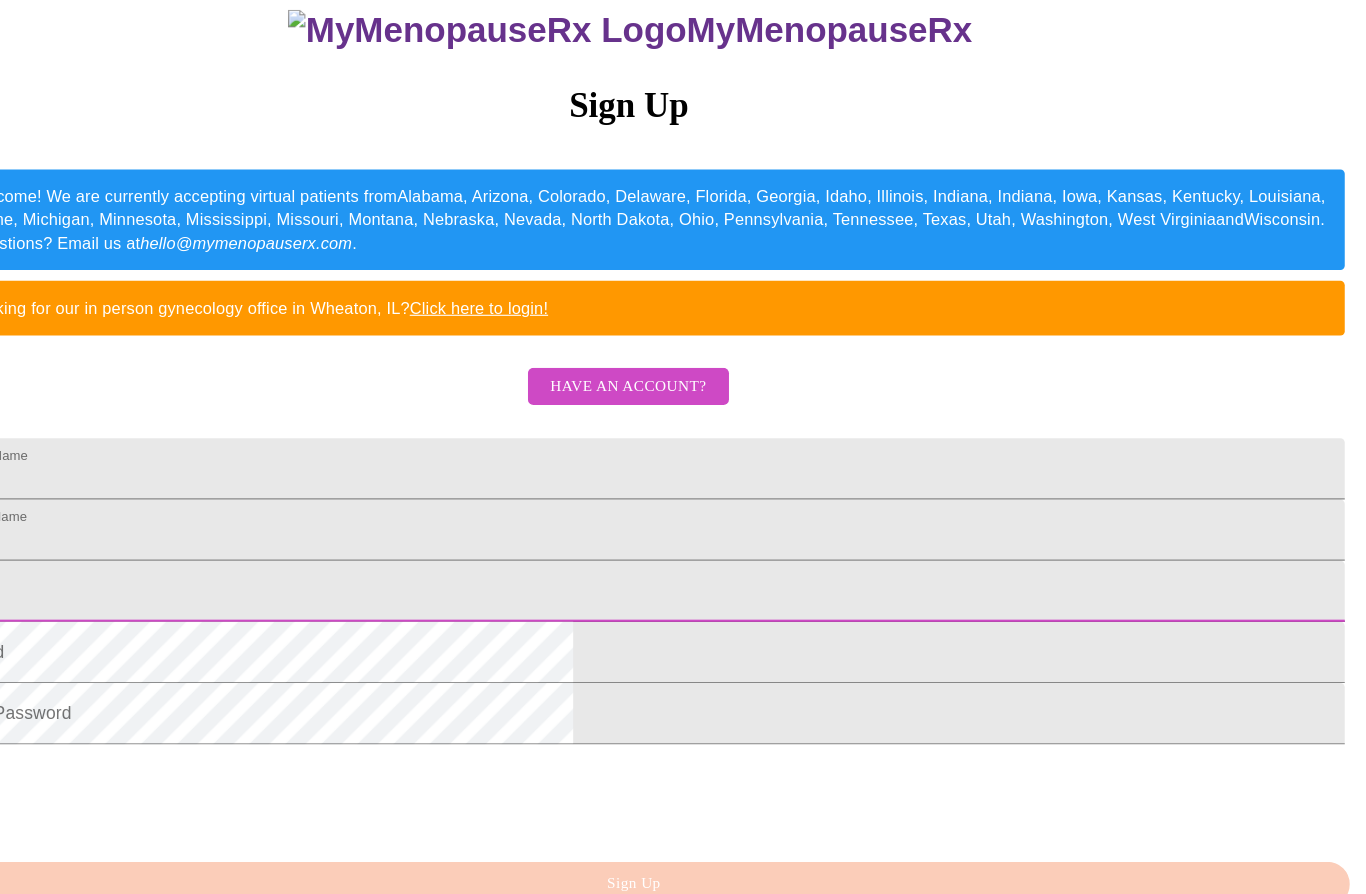 type on "[EMAIL]" 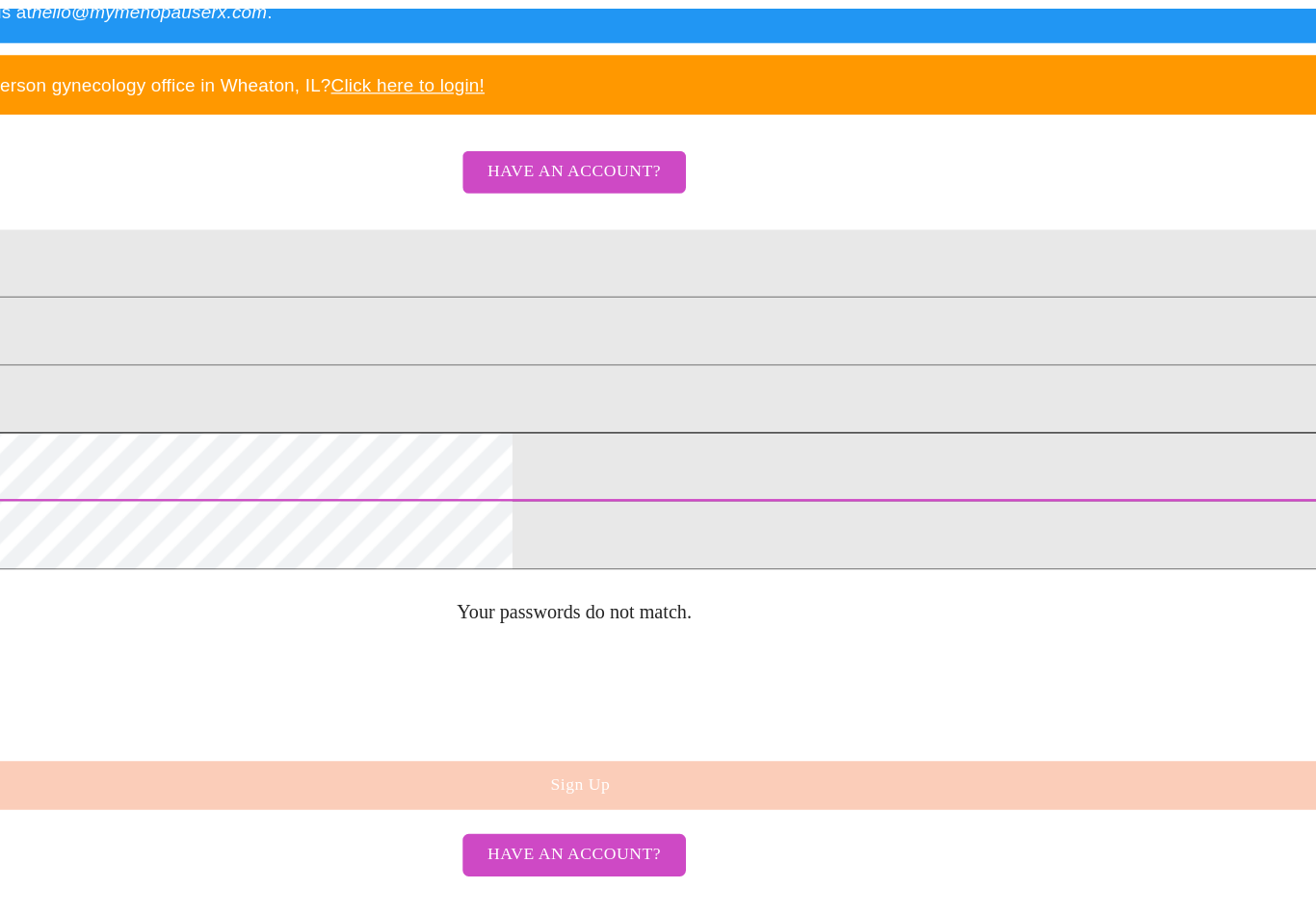 scroll, scrollTop: 346, scrollLeft: 0, axis: vertical 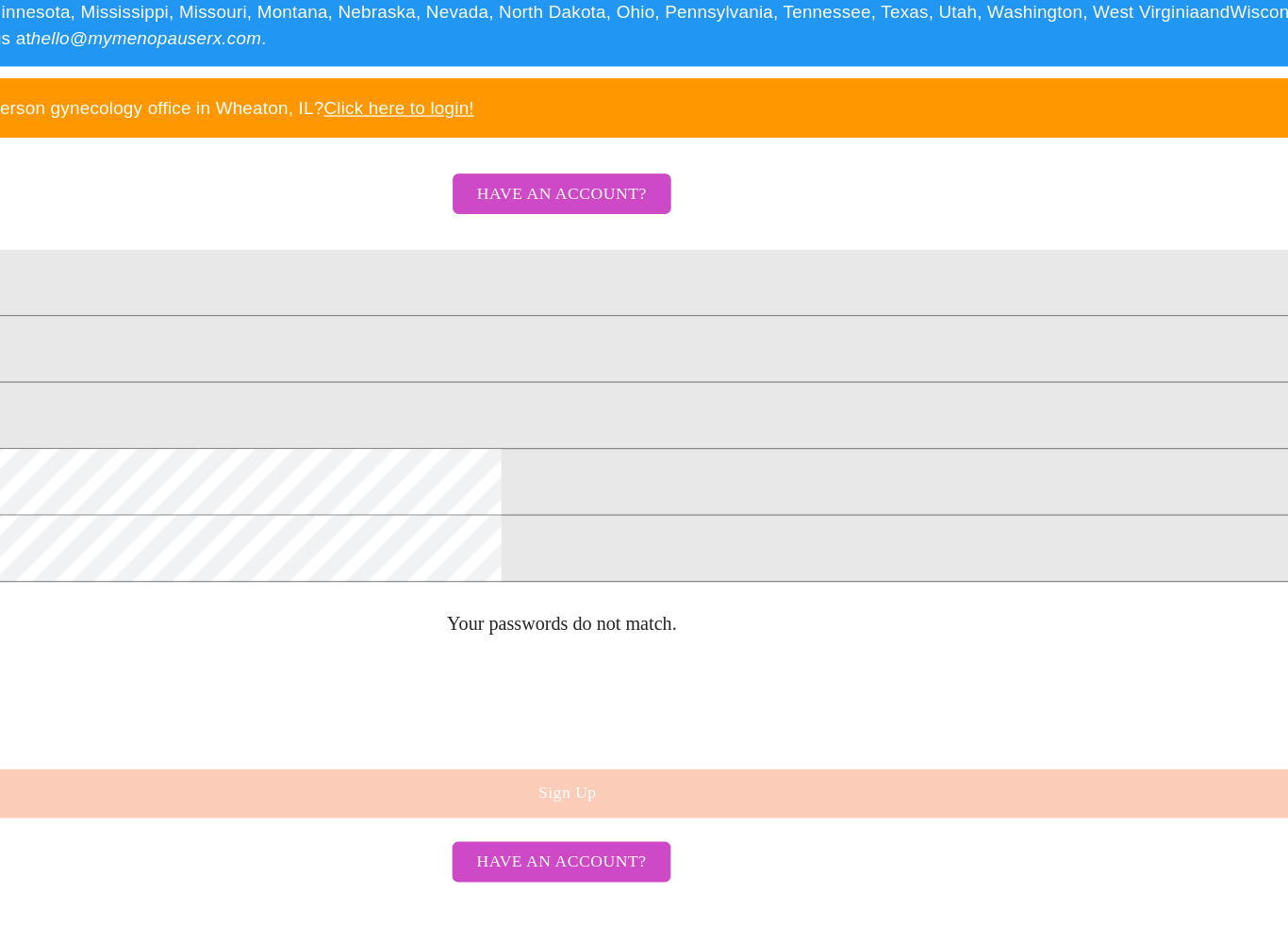 click on "MyMenopauseRx Sign Up Welcome! We are currently accepting virtual patients from  [STATE], [STATE], [STATE], [STATE], [STATE], [STATE], [STATE], [STATE], [STATE], [STATE], [STATE], [STATE], [STATE], [STATE], [STATE], [STATE], [STATE], [STATE], [STATE], [STATE], [STATE], [STATE], [STATE], [STATE], [STATE], [STATE], [STATE]  and  [STATE] . Questions? Email us at  [EMAIL] . Looking for our in person gynecology office in [CITY], [STATE]?  Click here to login! Have an account? Legal First Name [FIRST] Legal Last Name [LAST] Email [EMAIL] Password Confirm Password Your passwords do not match. Sign Up Have an account?" at bounding box center [644, 464] 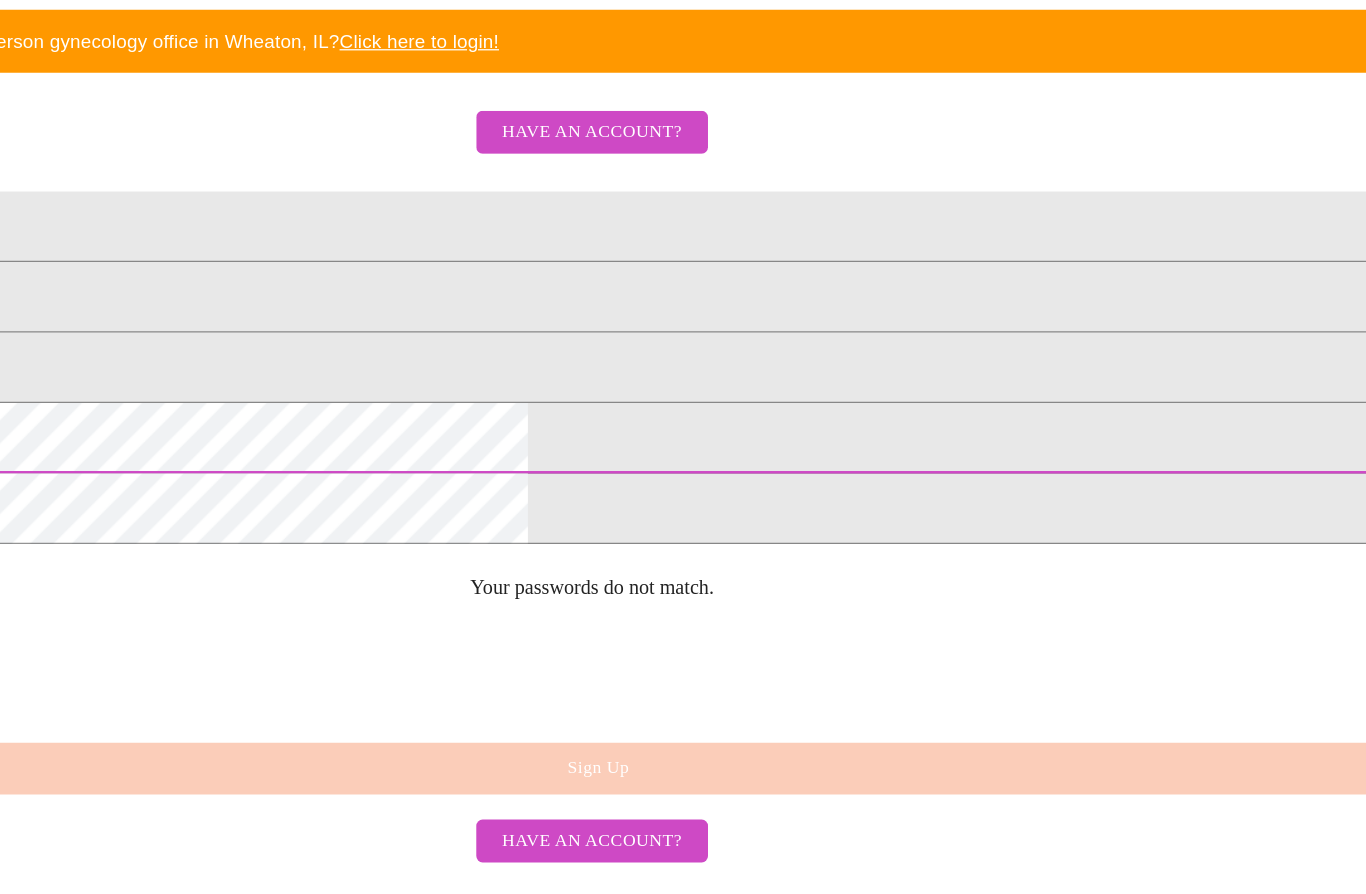 scroll, scrollTop: 404, scrollLeft: 0, axis: vertical 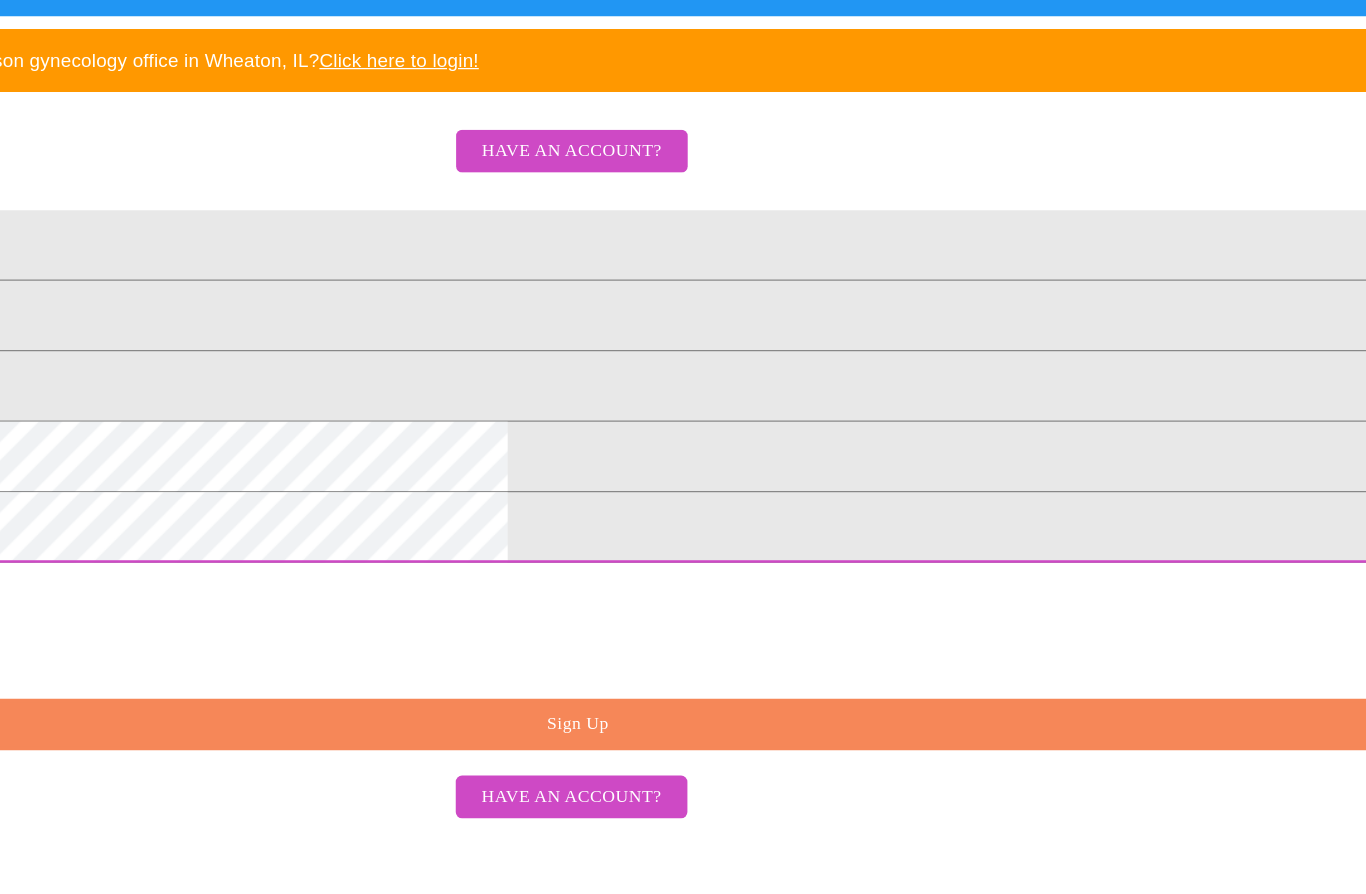 click on "Sign Up" at bounding box center [688, 809] 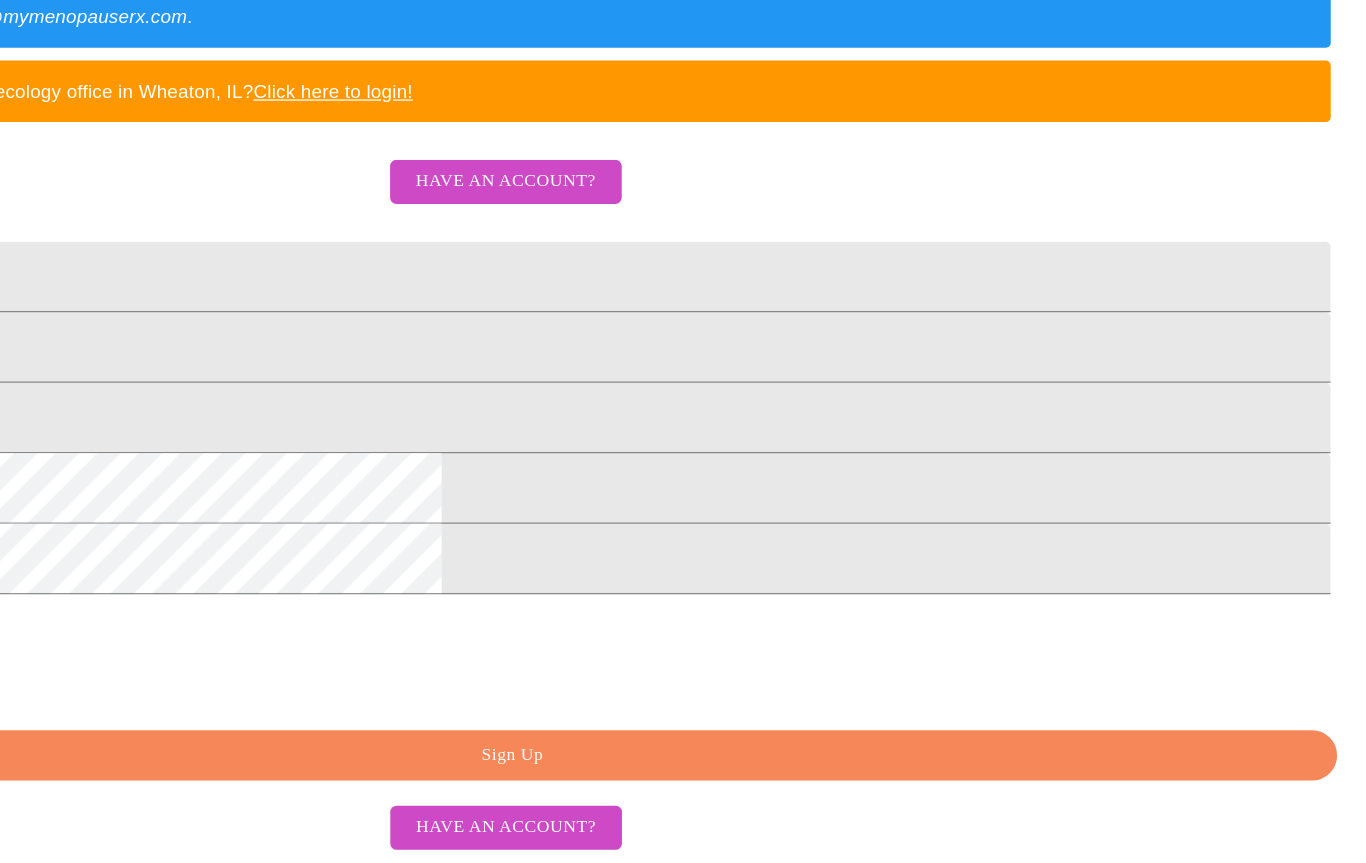 scroll, scrollTop: 385, scrollLeft: 0, axis: vertical 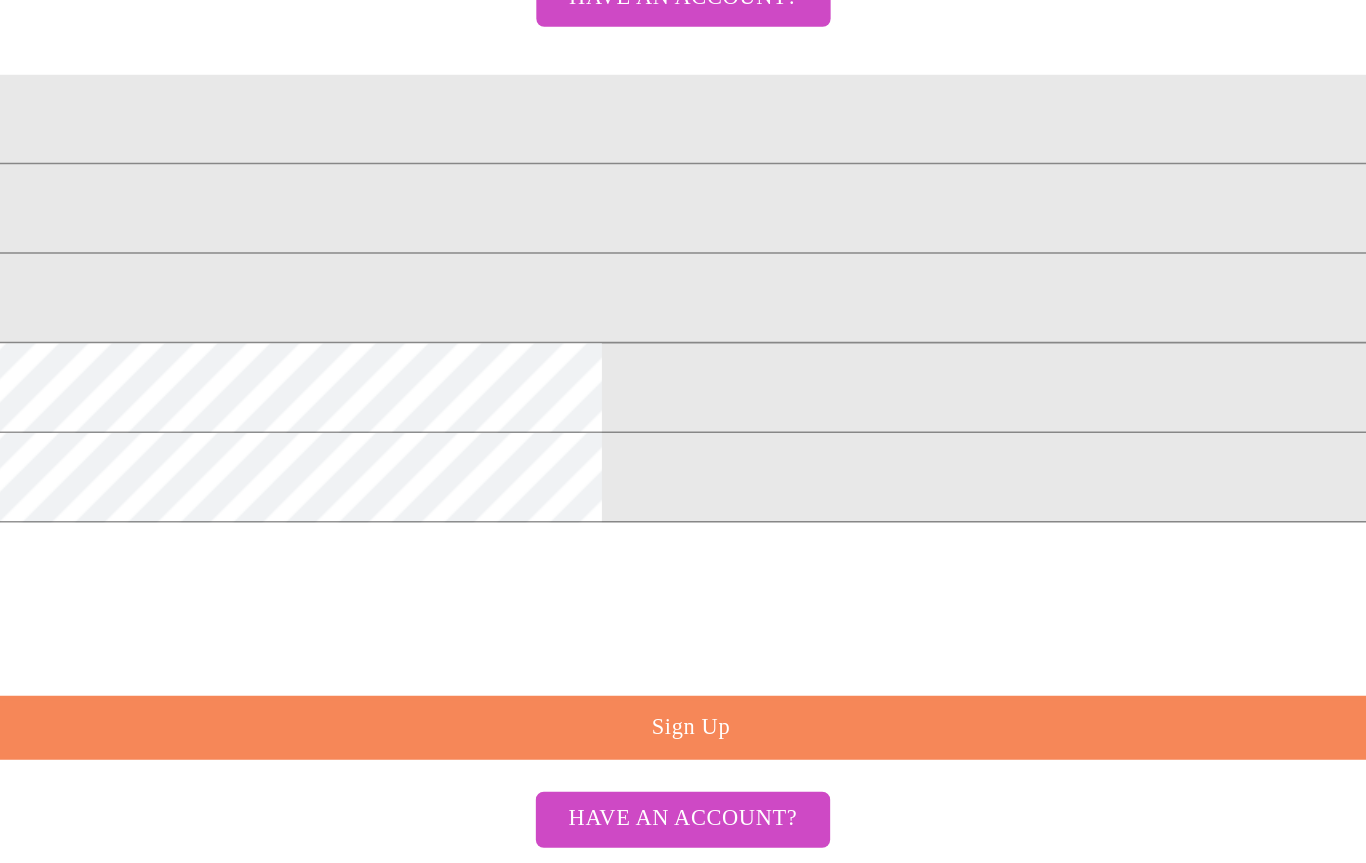 click on "Have an account?" at bounding box center (682, 835) 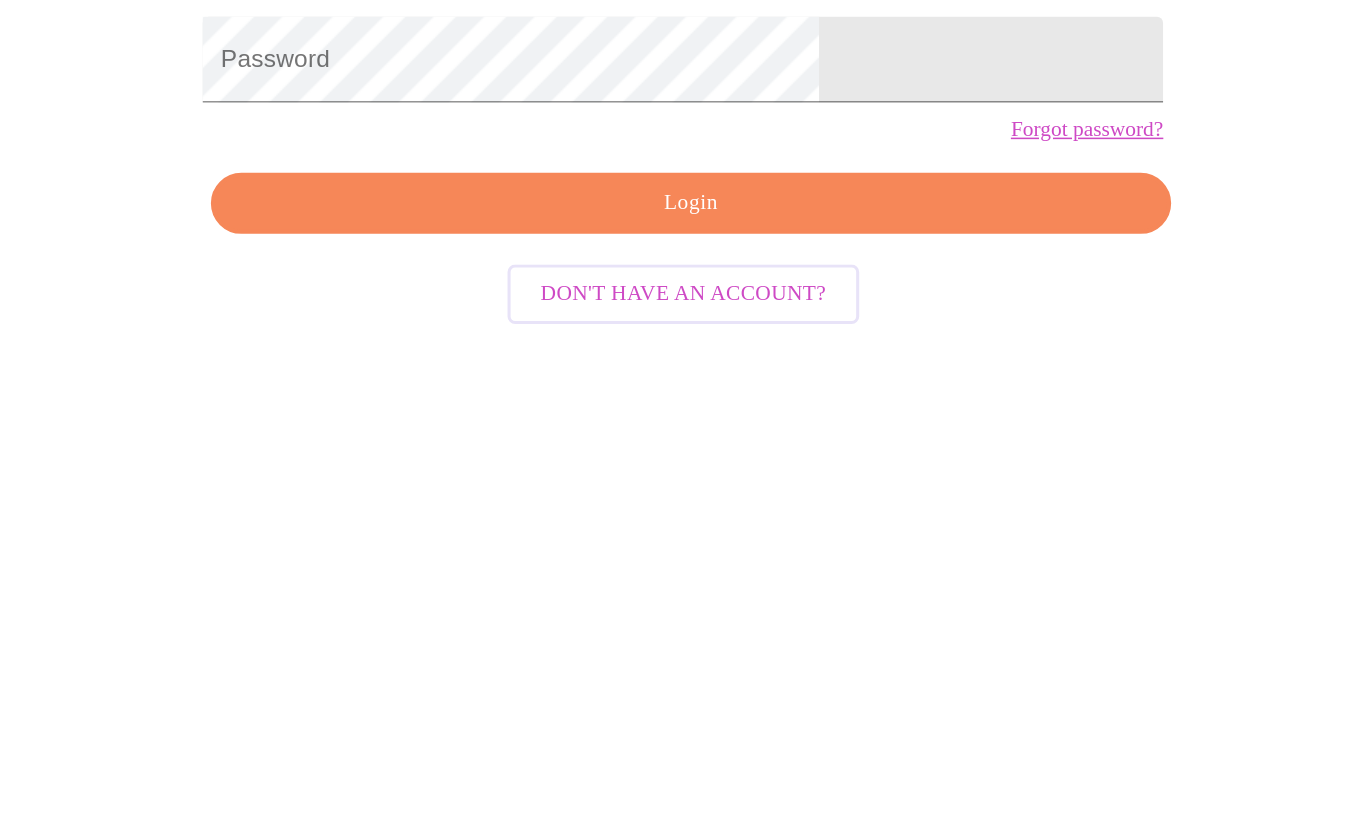 scroll, scrollTop: 20, scrollLeft: 0, axis: vertical 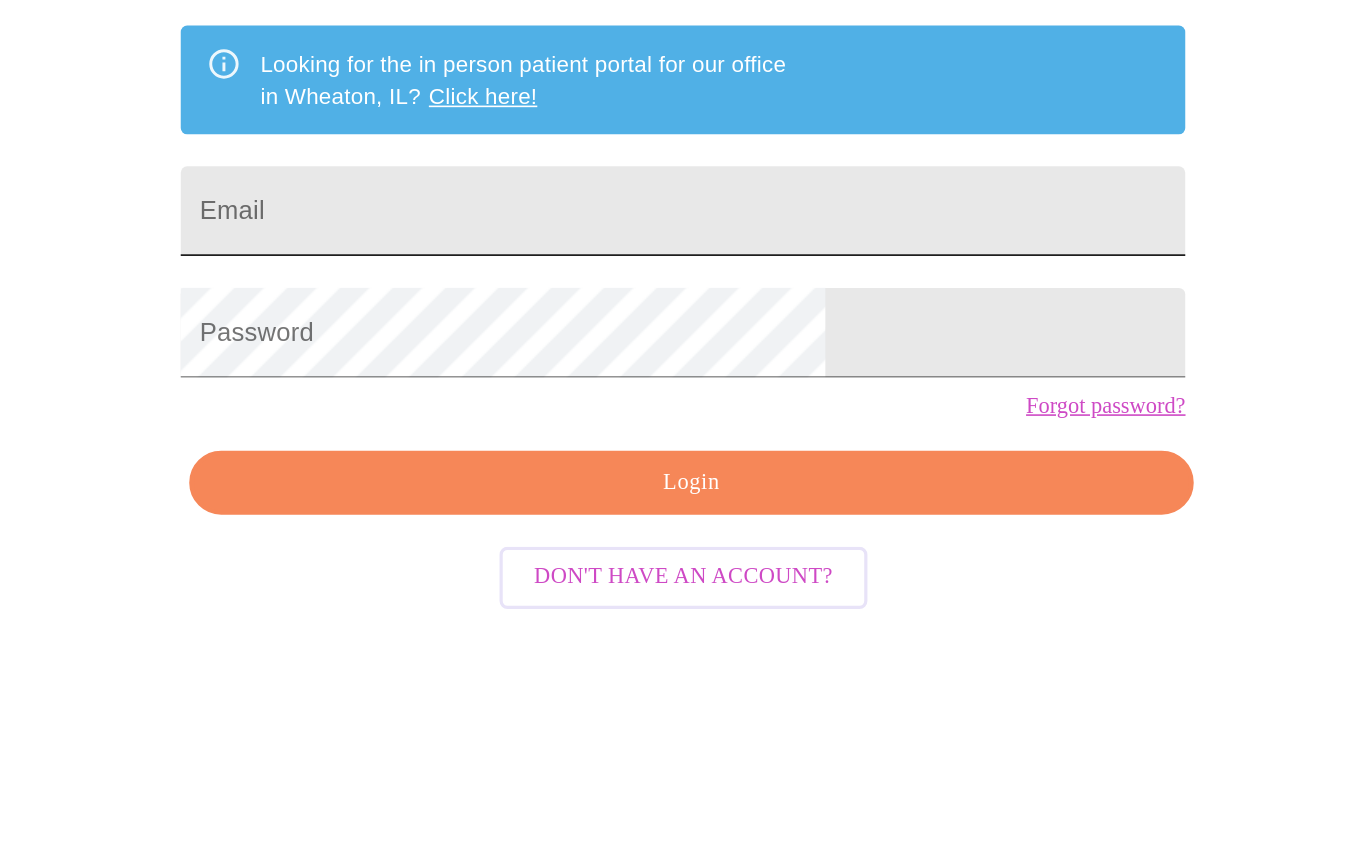 click on "Email" at bounding box center (683, 455) 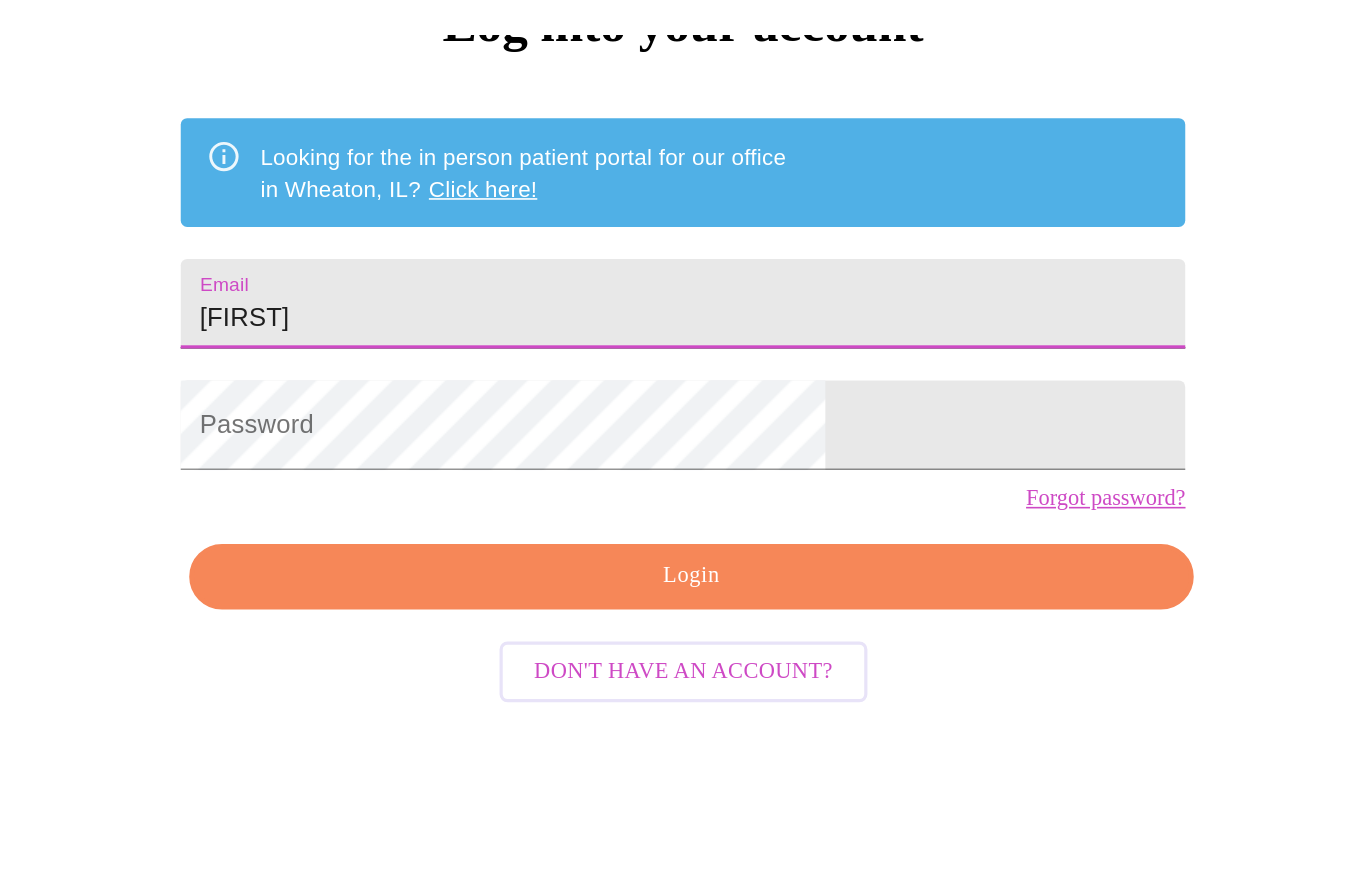 scroll, scrollTop: 20, scrollLeft: 0, axis: vertical 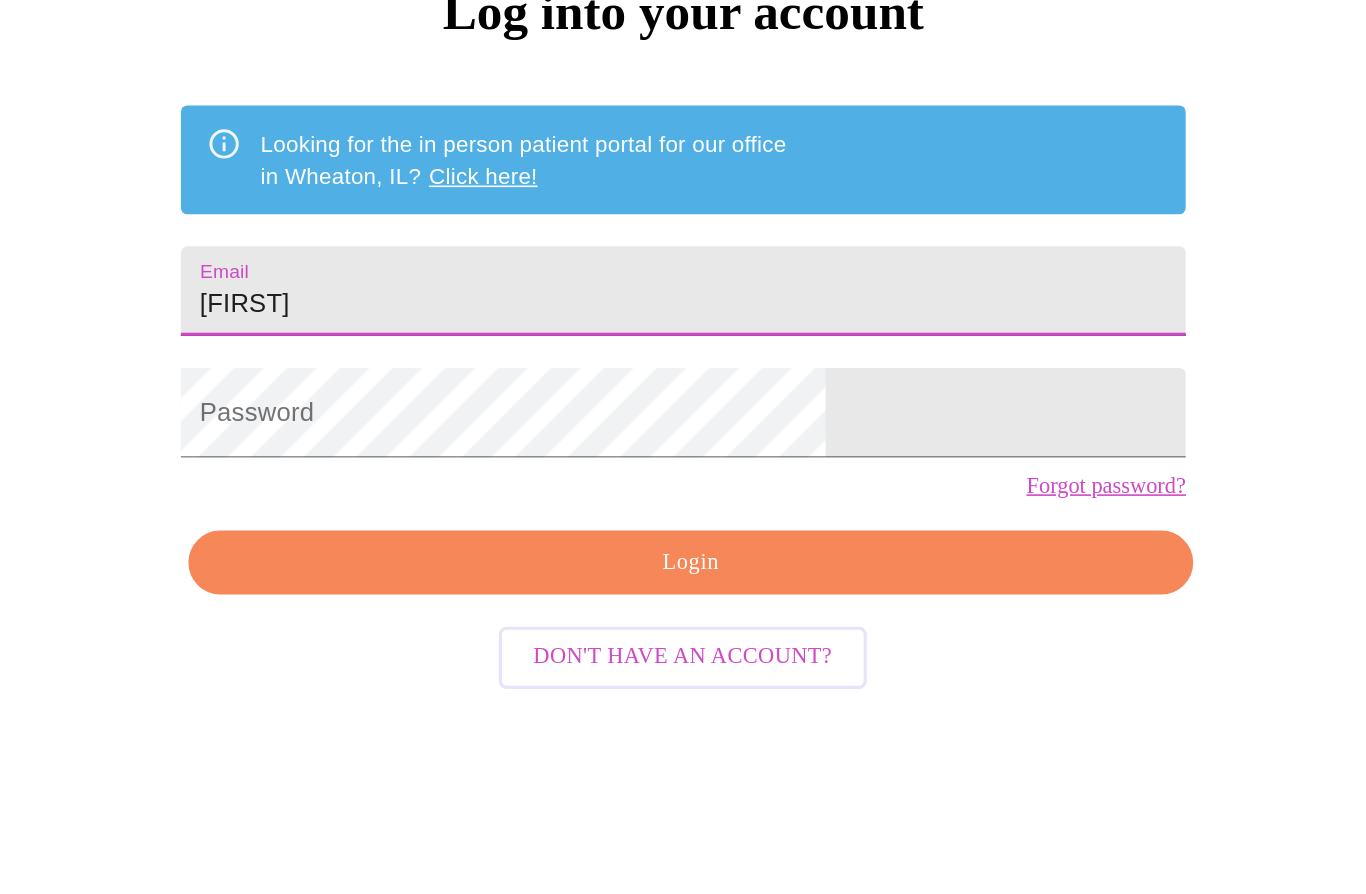 type on "L" 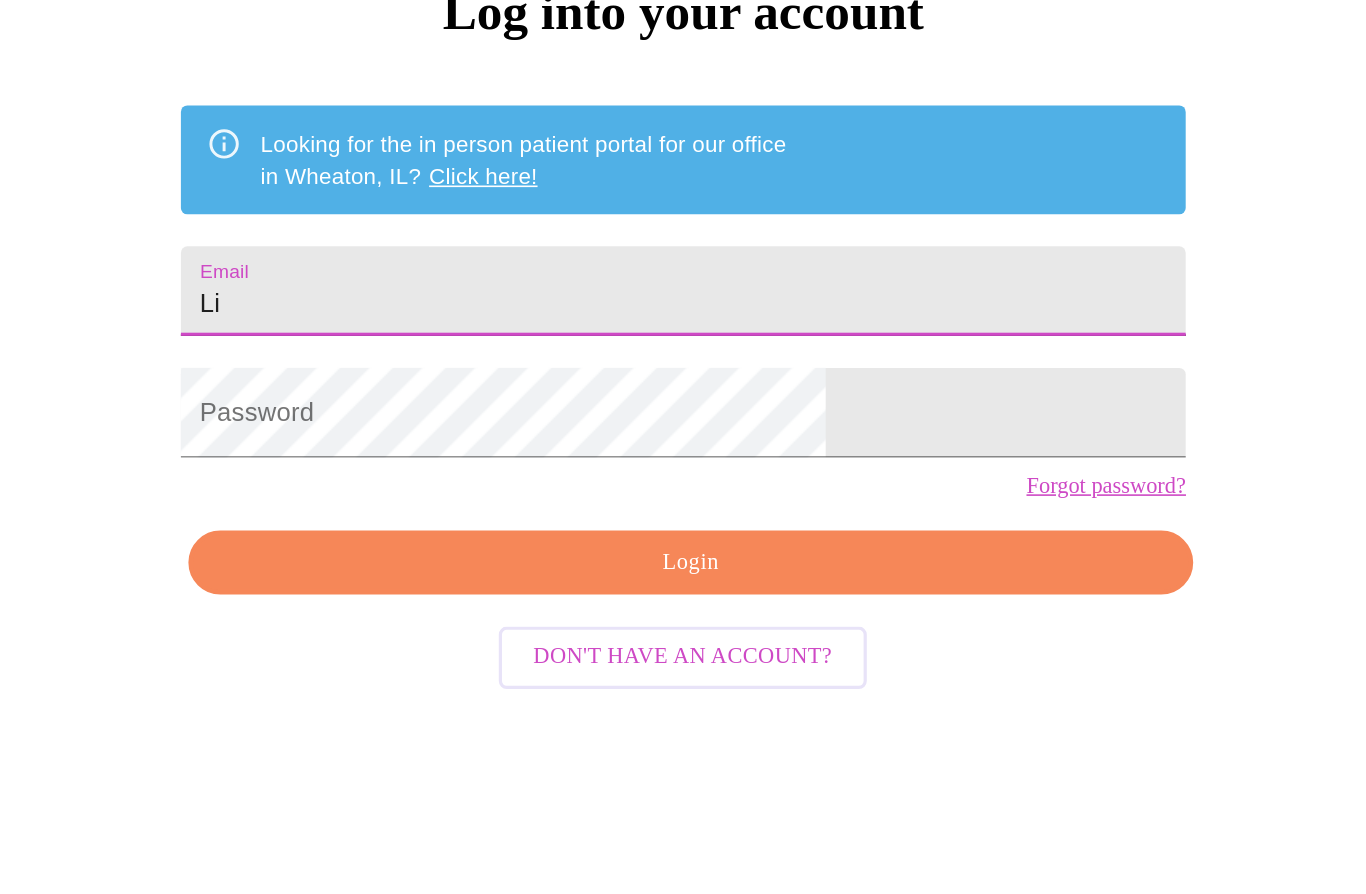 type on "L" 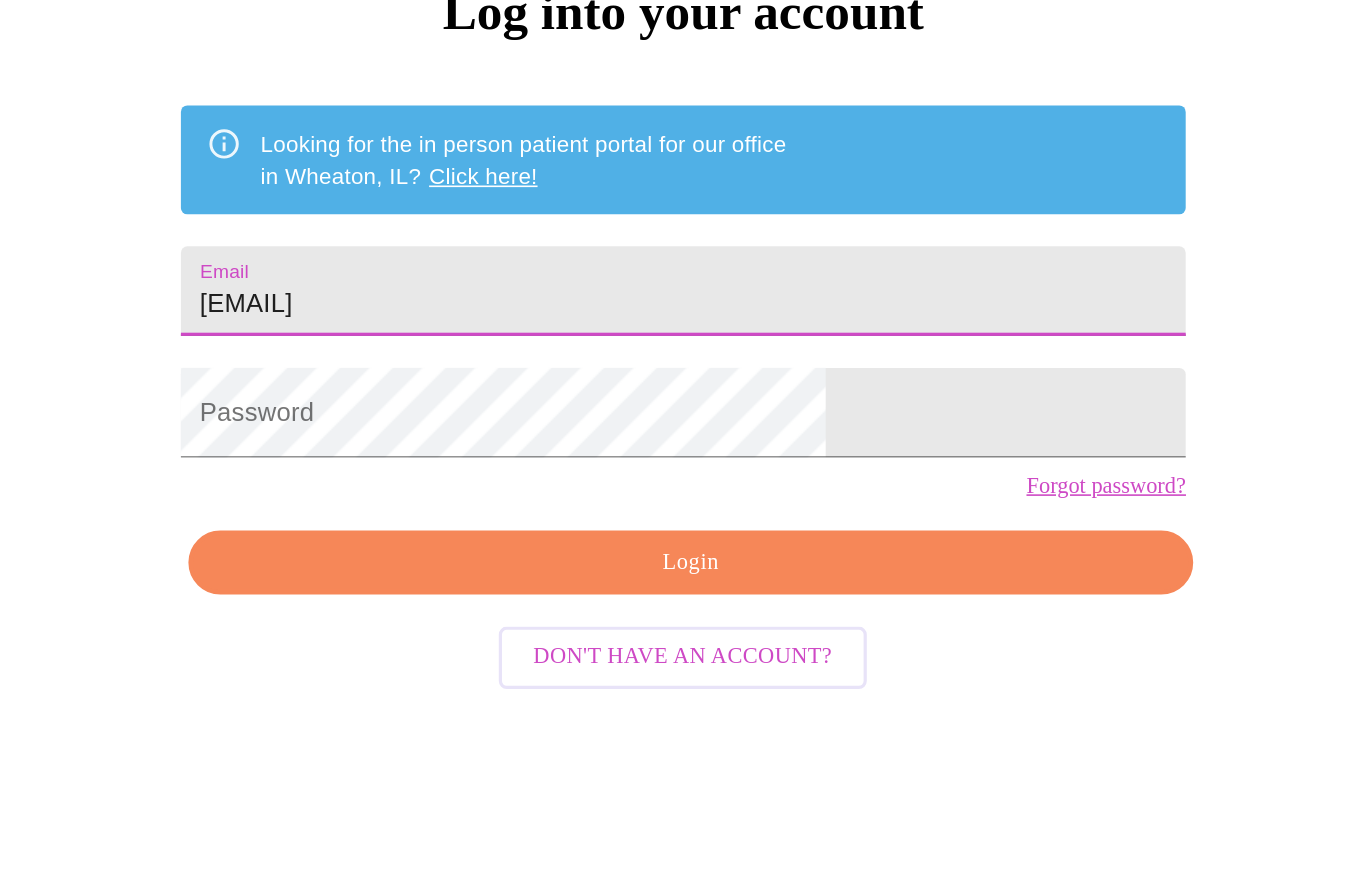type on "[EMAIL]" 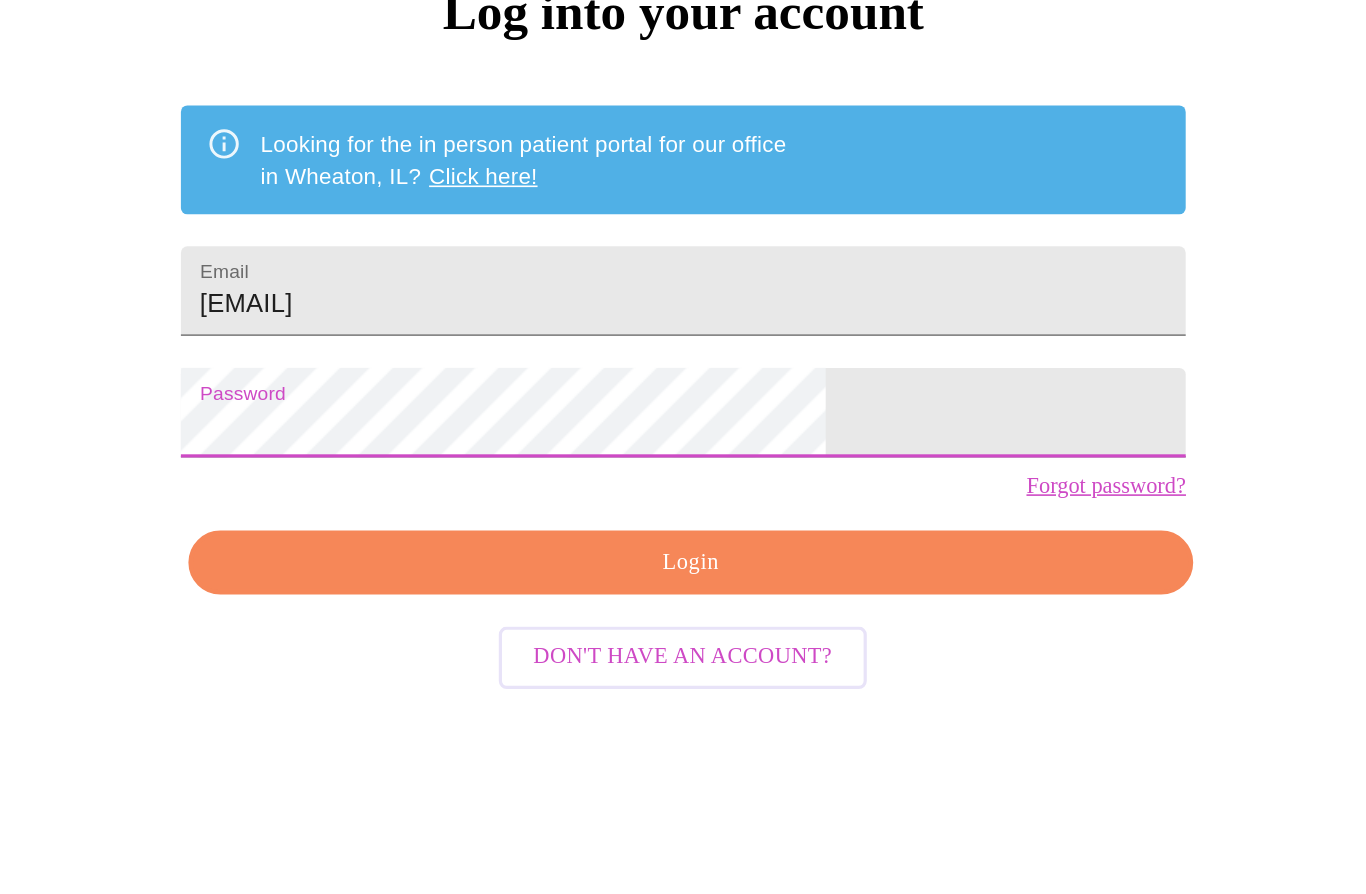 click on "Login" at bounding box center [688, 631] 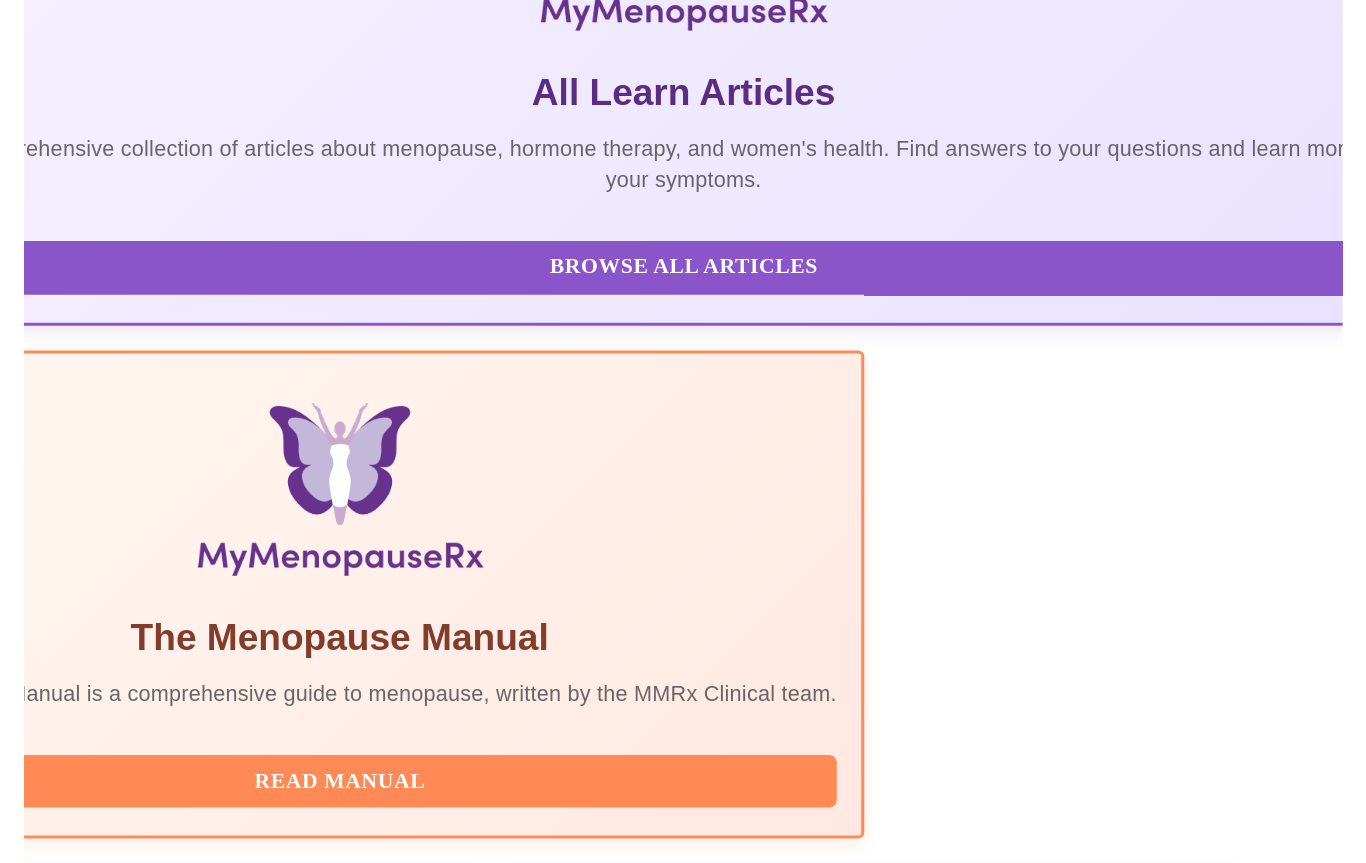 scroll, scrollTop: 0, scrollLeft: 0, axis: both 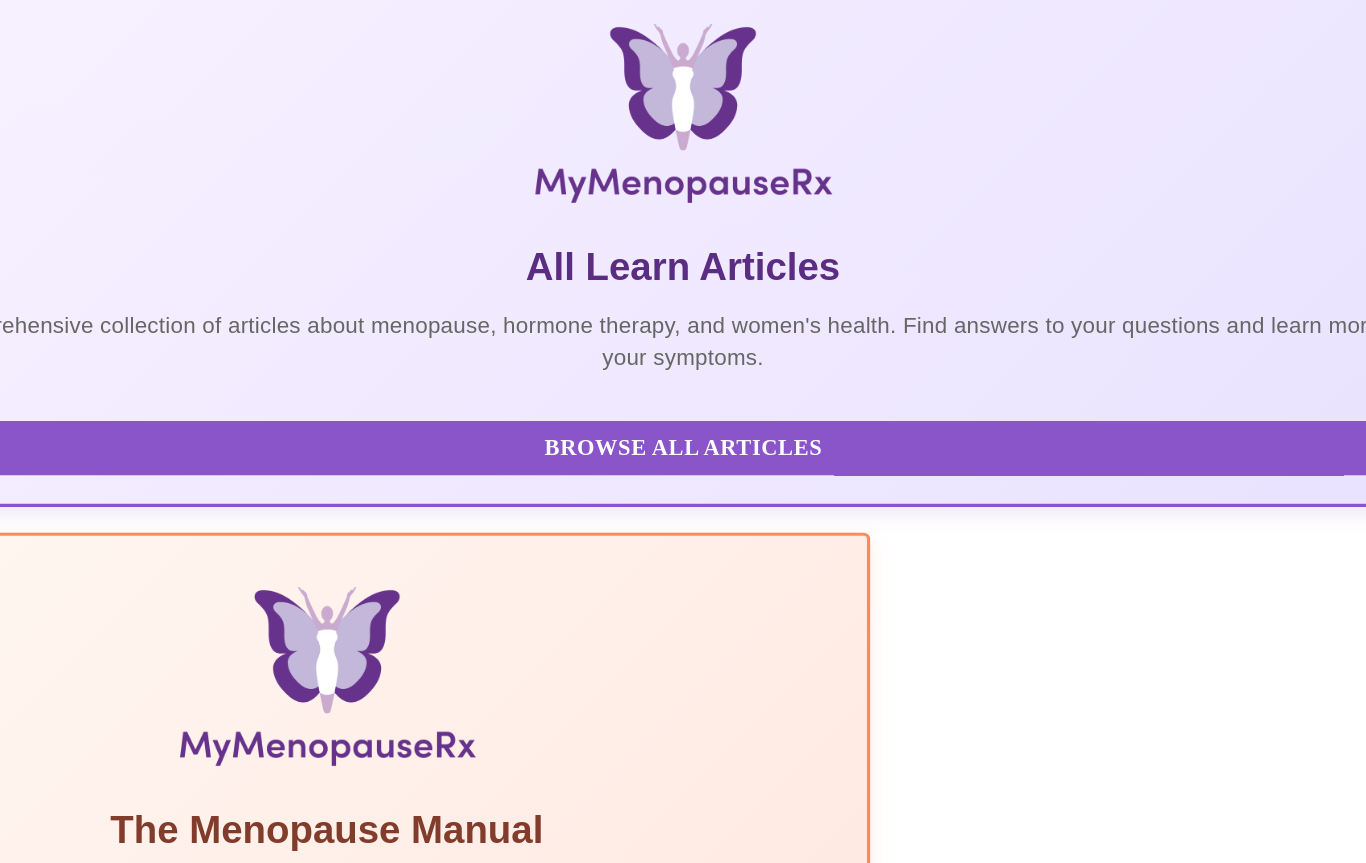 click on "Create Appointment" at bounding box center [683, 2344] 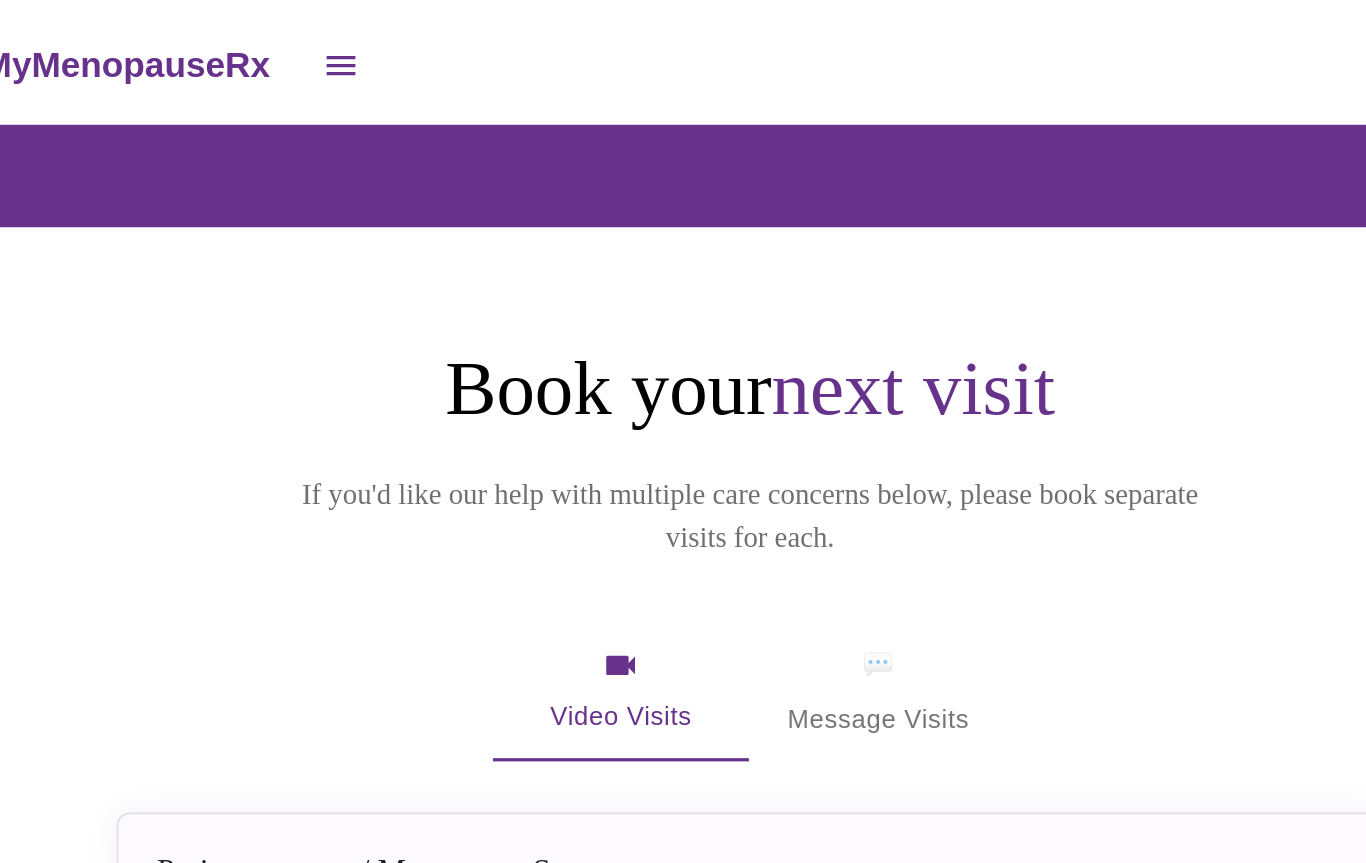 scroll, scrollTop: 0, scrollLeft: 0, axis: both 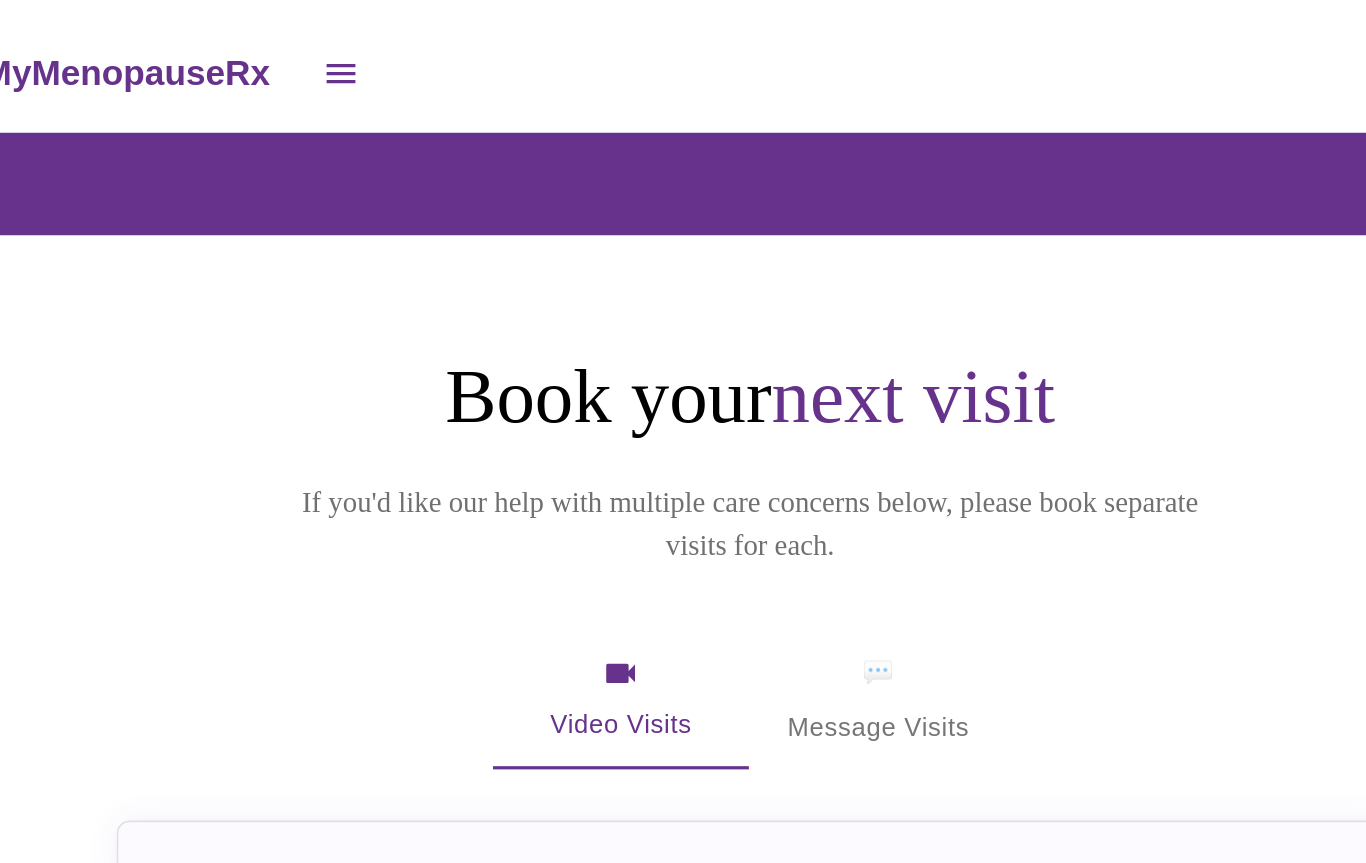click 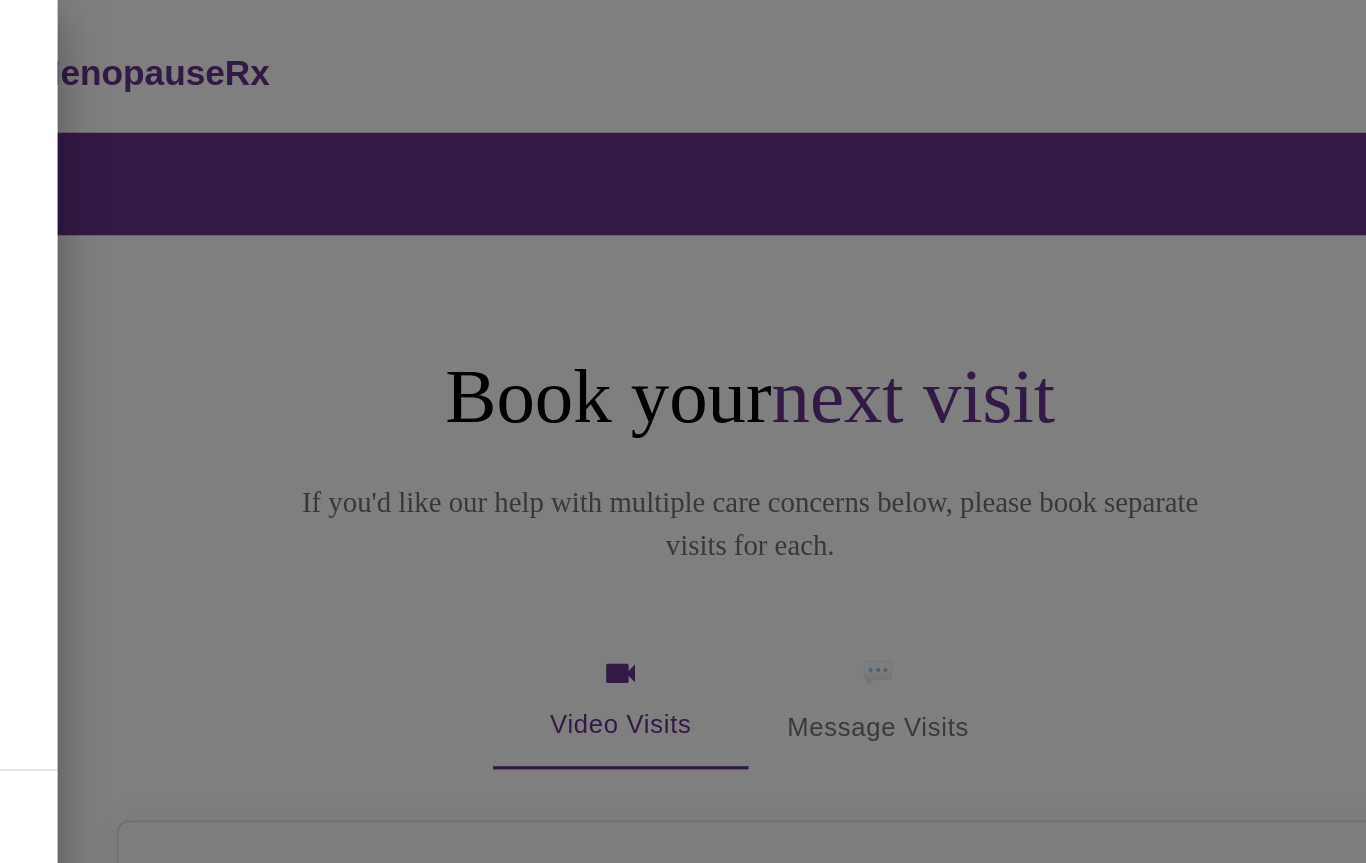 click at bounding box center [683, 431] 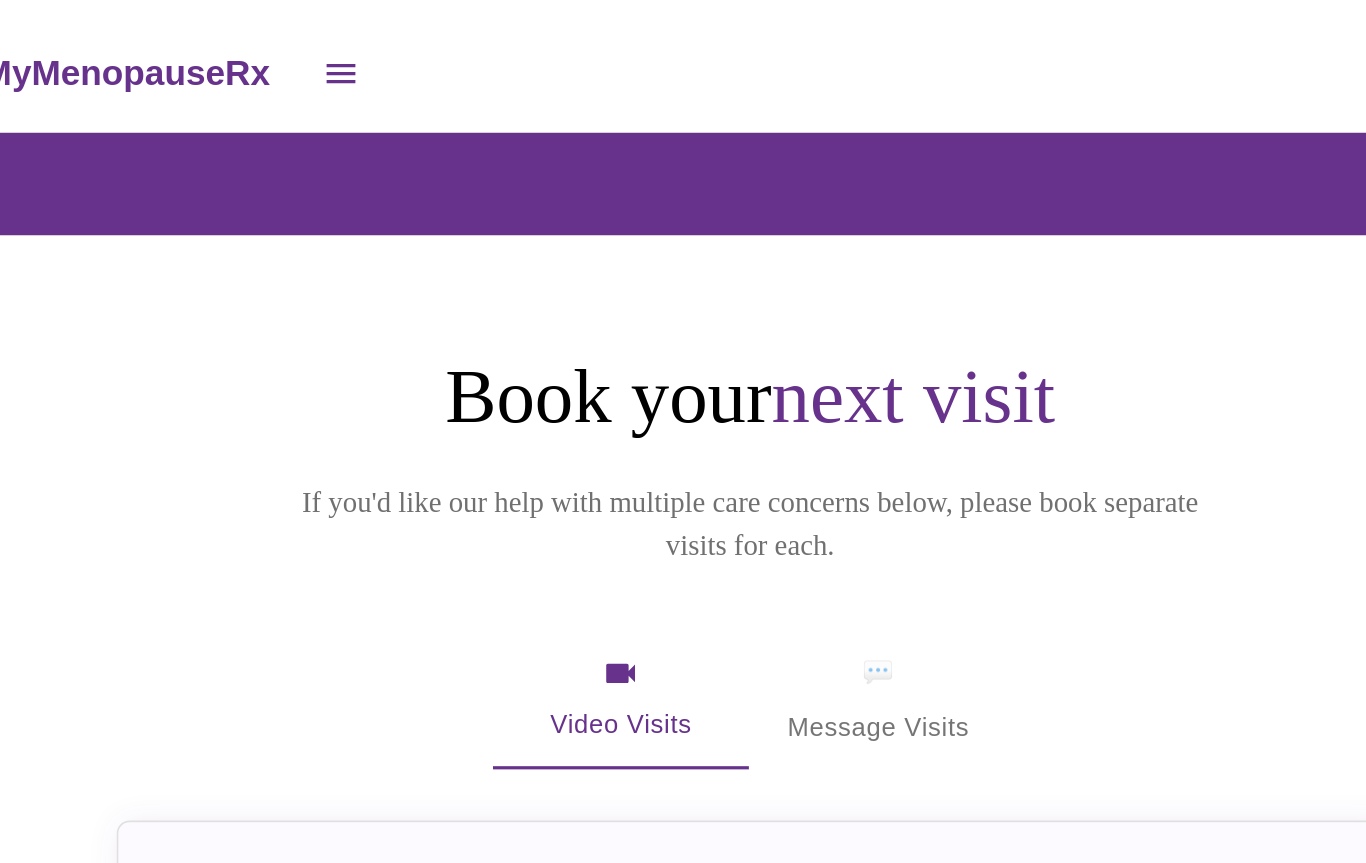 click at bounding box center (427, 46) 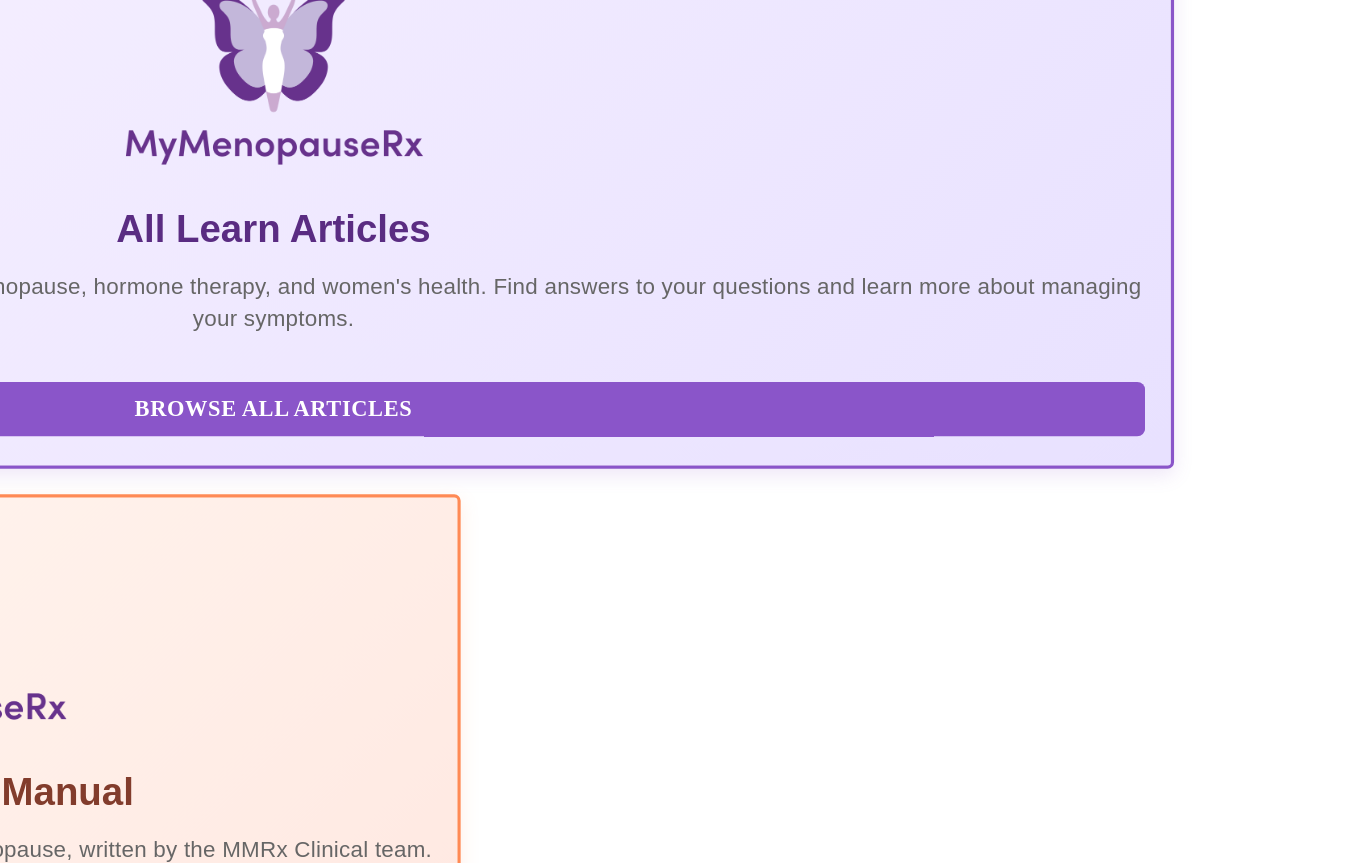 click on "Create Appointment" at bounding box center (683, 2344) 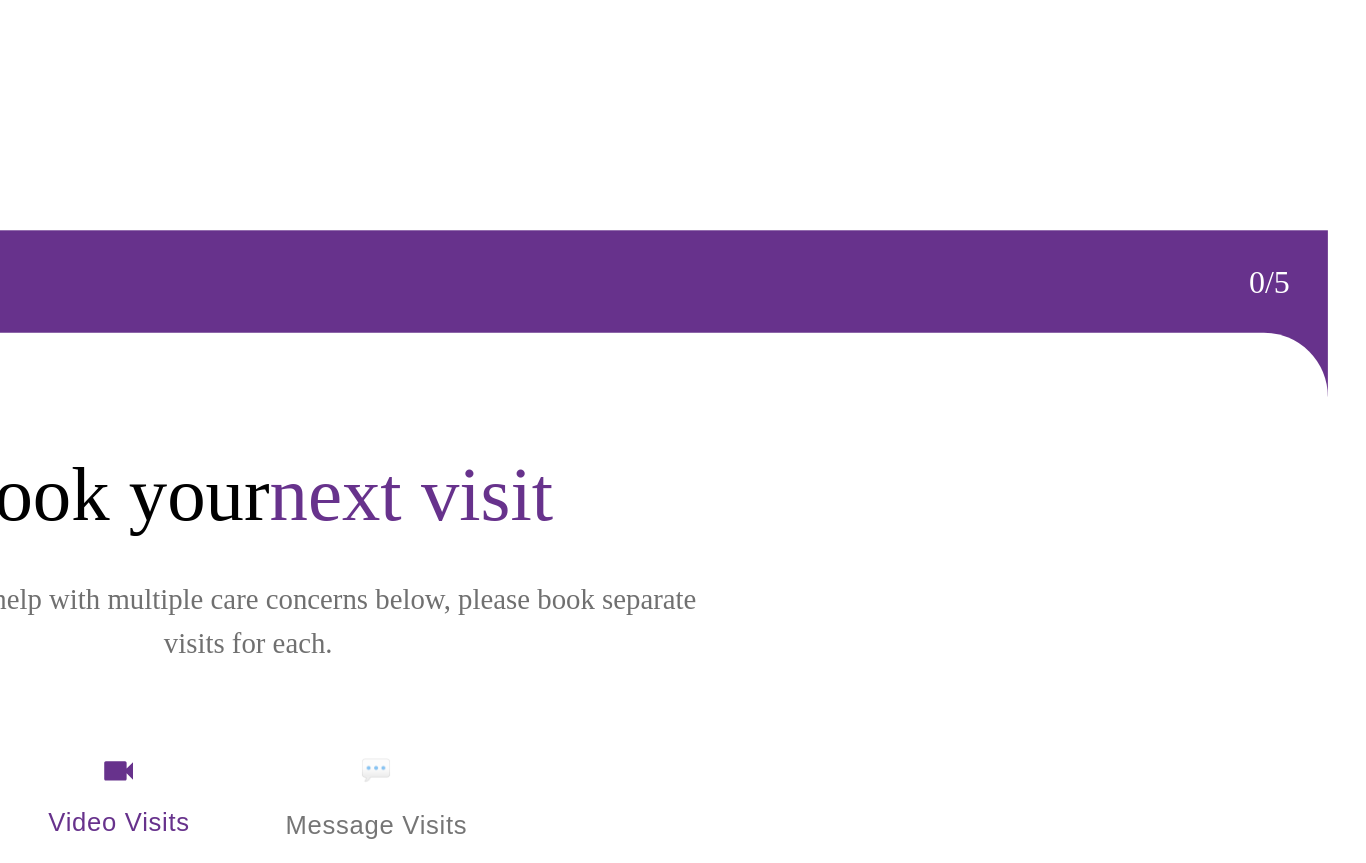 scroll, scrollTop: 0, scrollLeft: 0, axis: both 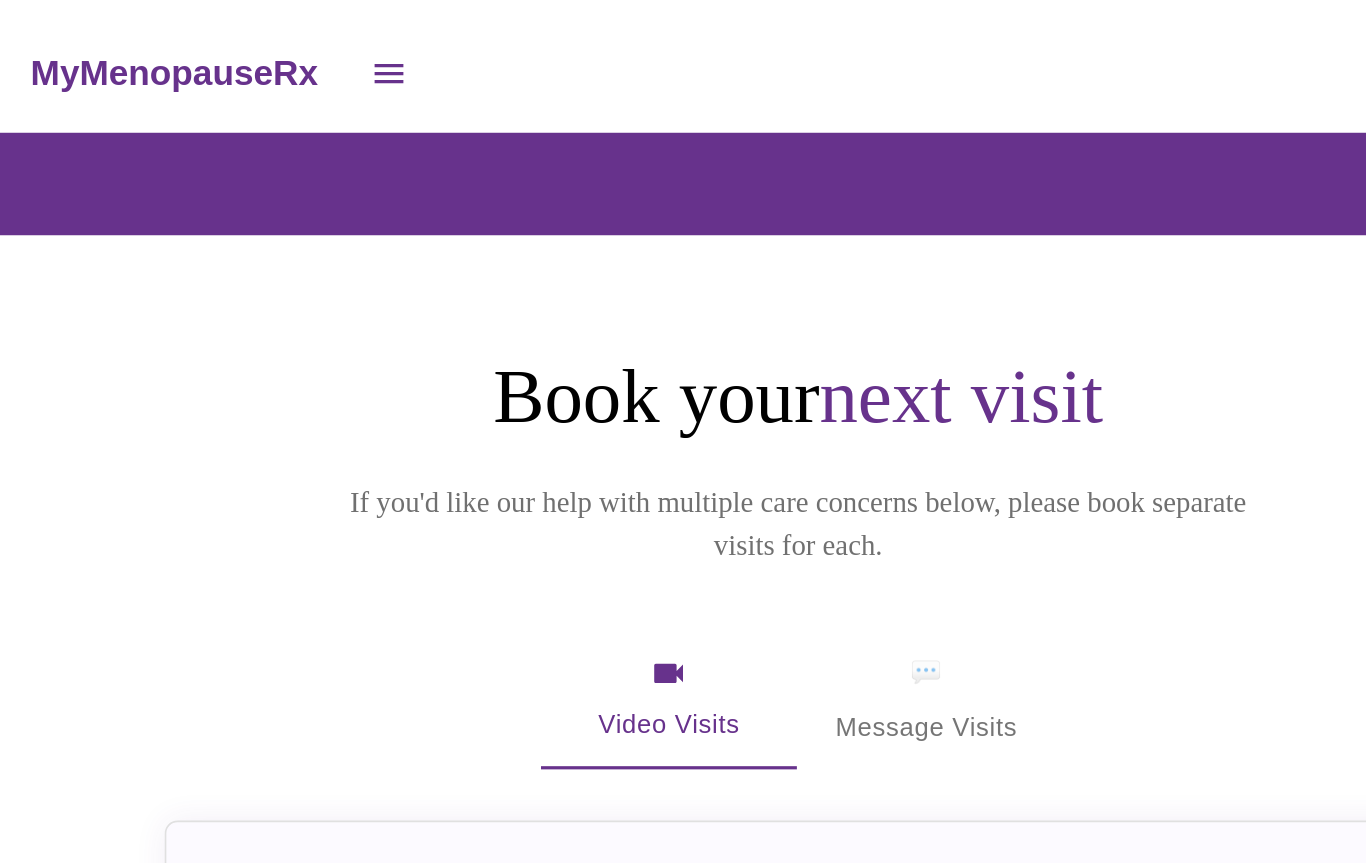 click 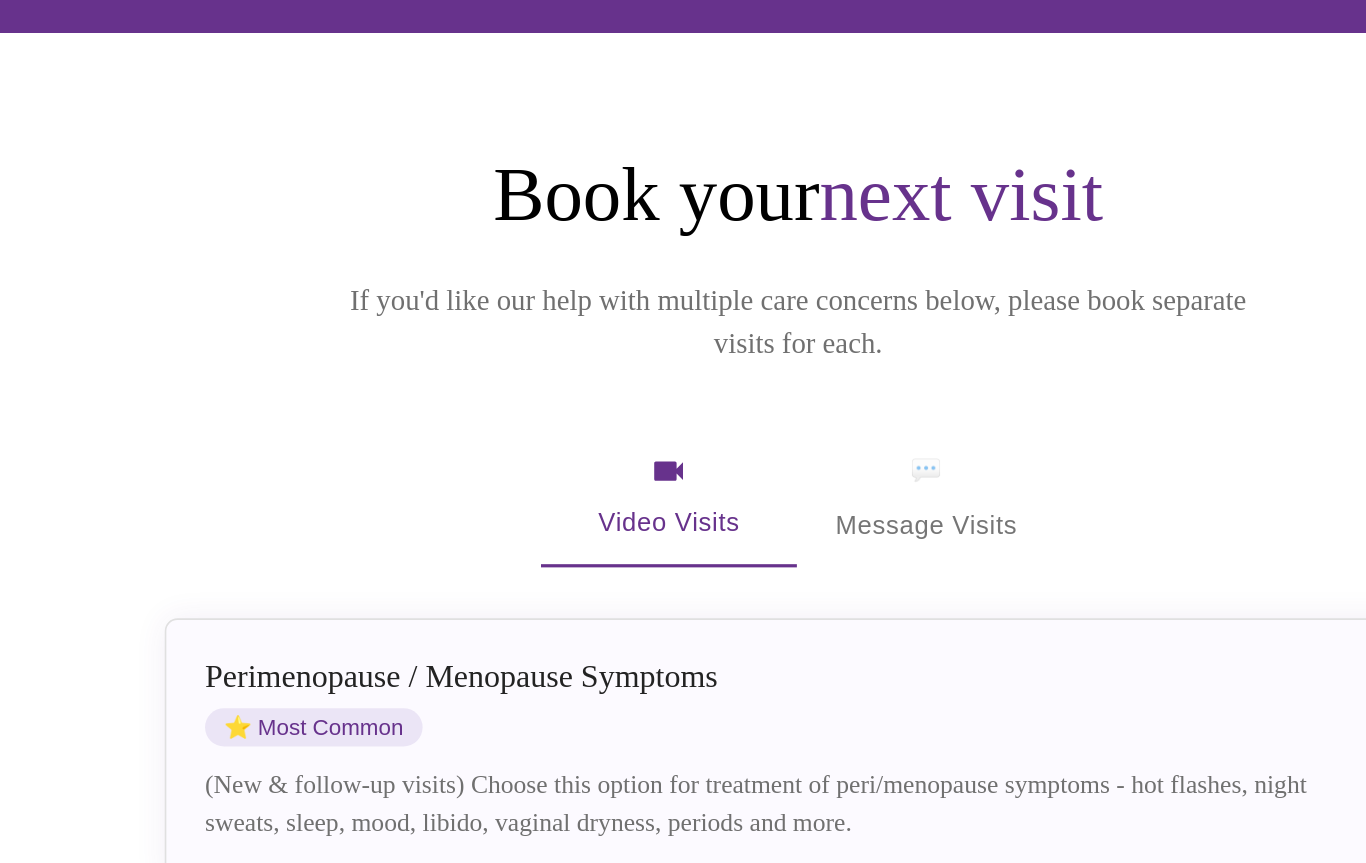 scroll, scrollTop: 0, scrollLeft: 0, axis: both 